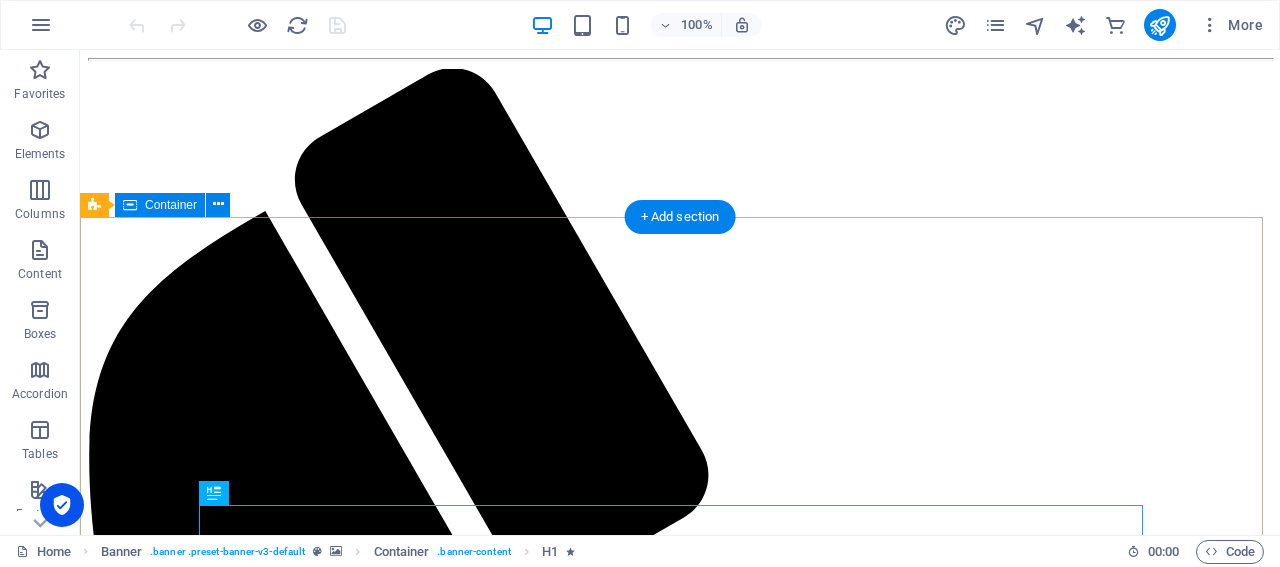 scroll, scrollTop: 0, scrollLeft: 0, axis: both 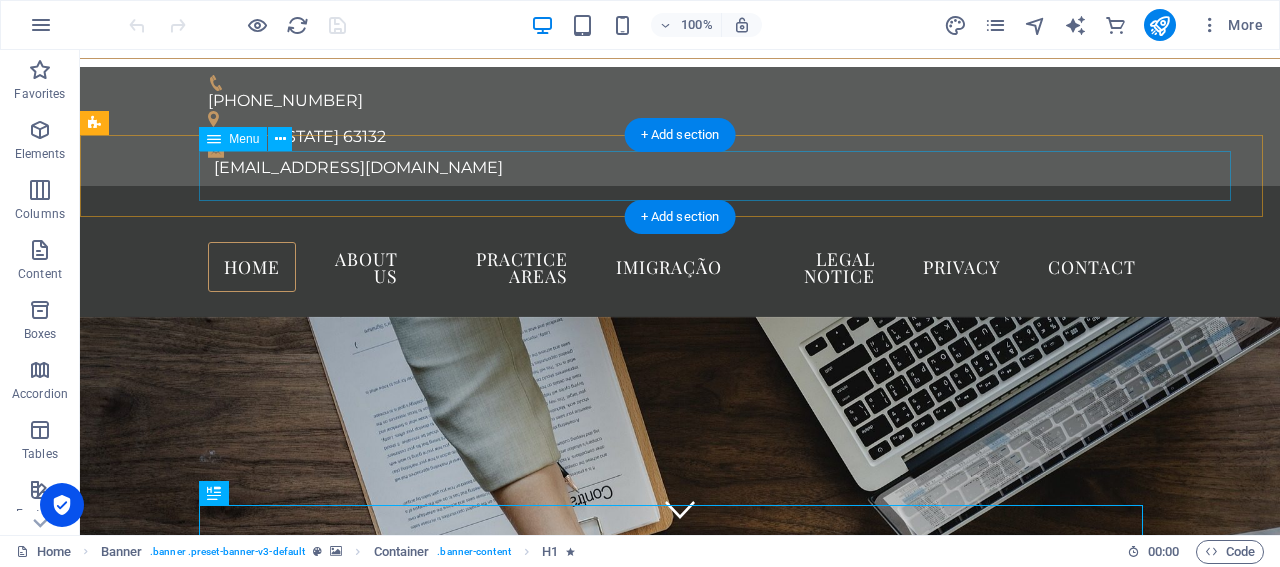 click on "Home About us Practice Areas IMIGRAÇÃO  Legal Notice Privacy Contact" at bounding box center (680, 267) 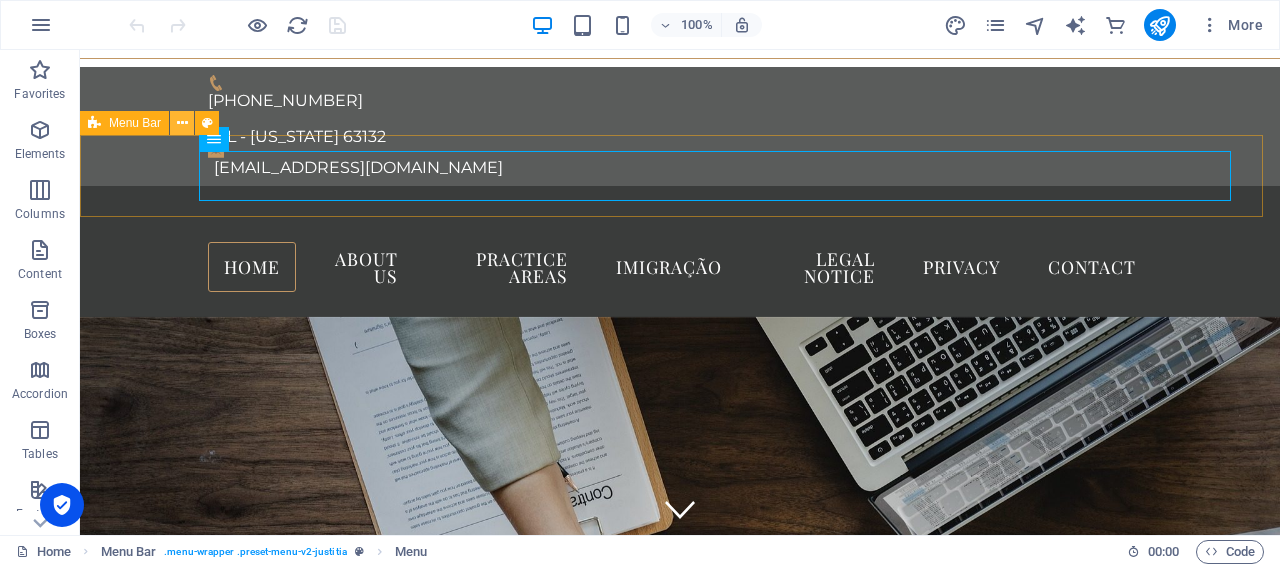 click at bounding box center [182, 123] 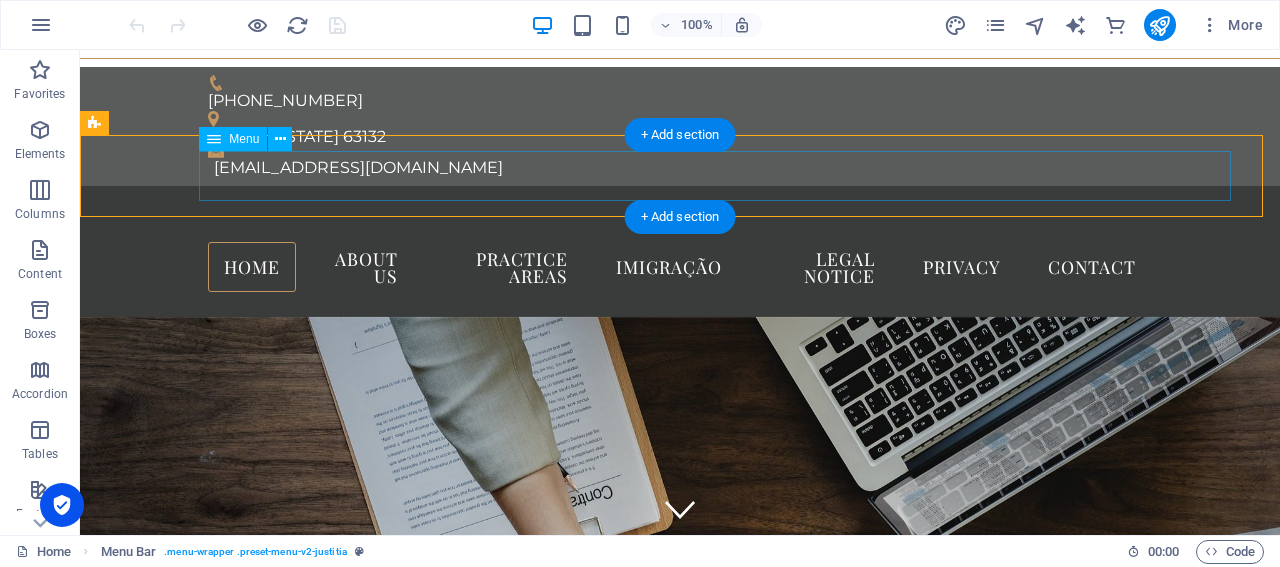 click on "Home About us Practice Areas IMIGRAÇÃO  Legal Notice Privacy Contact" at bounding box center (680, 267) 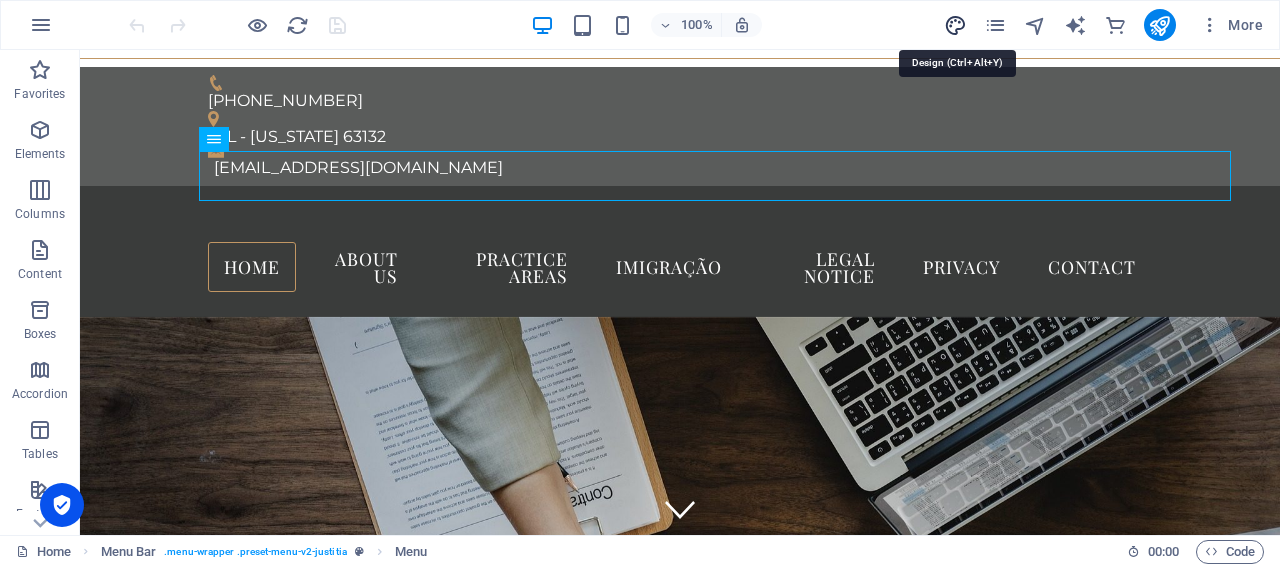 click at bounding box center [955, 25] 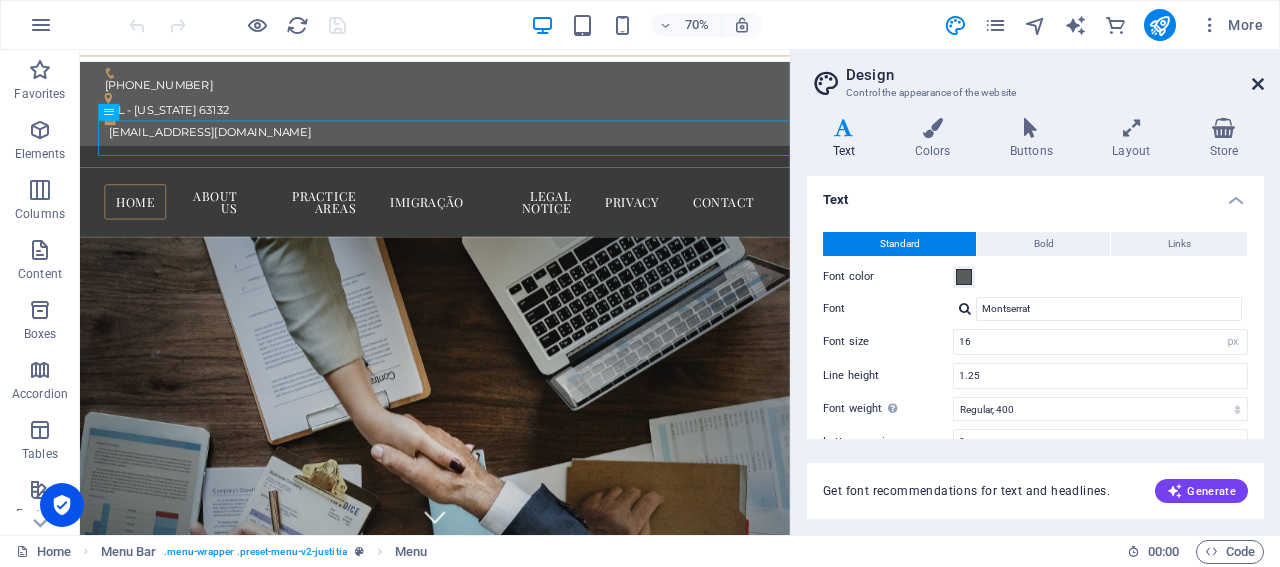 click at bounding box center (1258, 84) 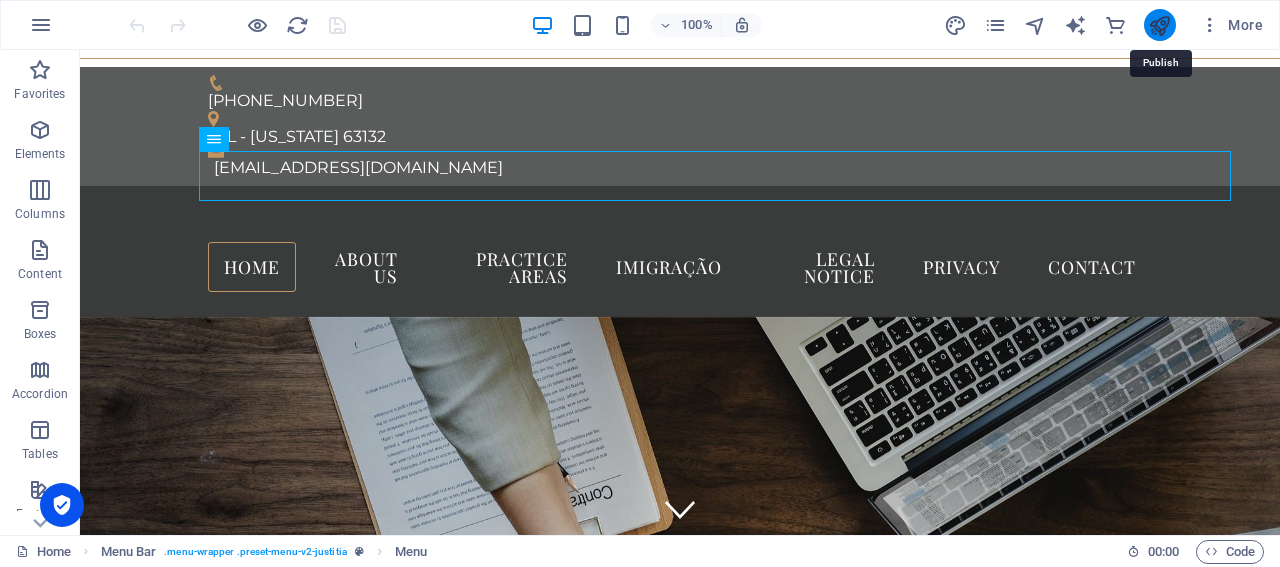 click at bounding box center (1159, 25) 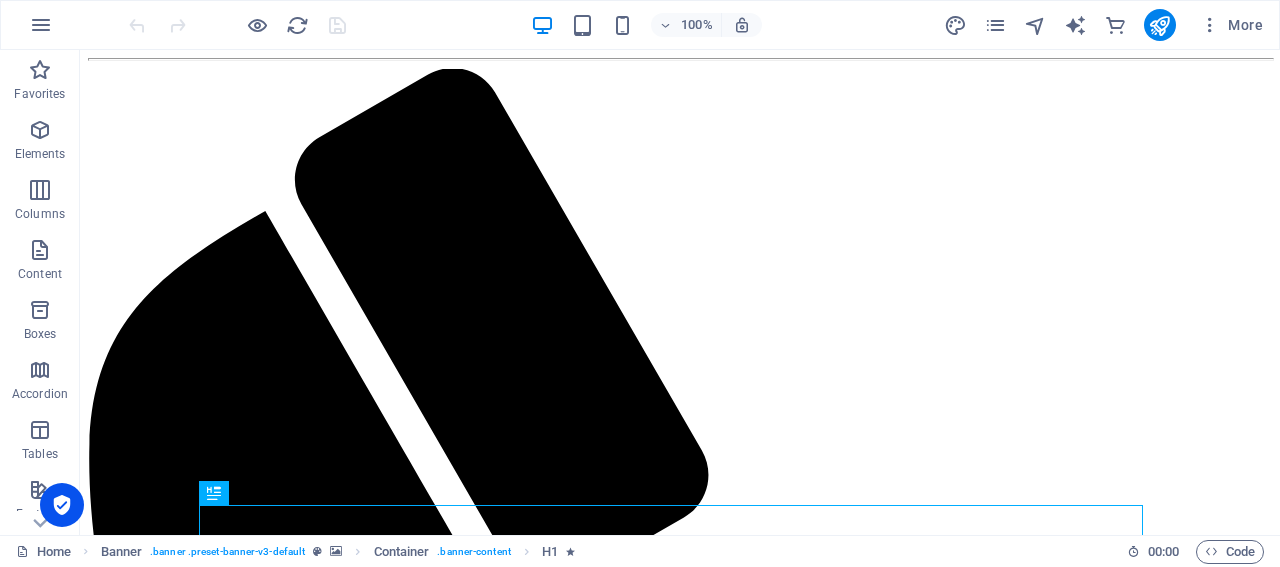 scroll, scrollTop: 0, scrollLeft: 0, axis: both 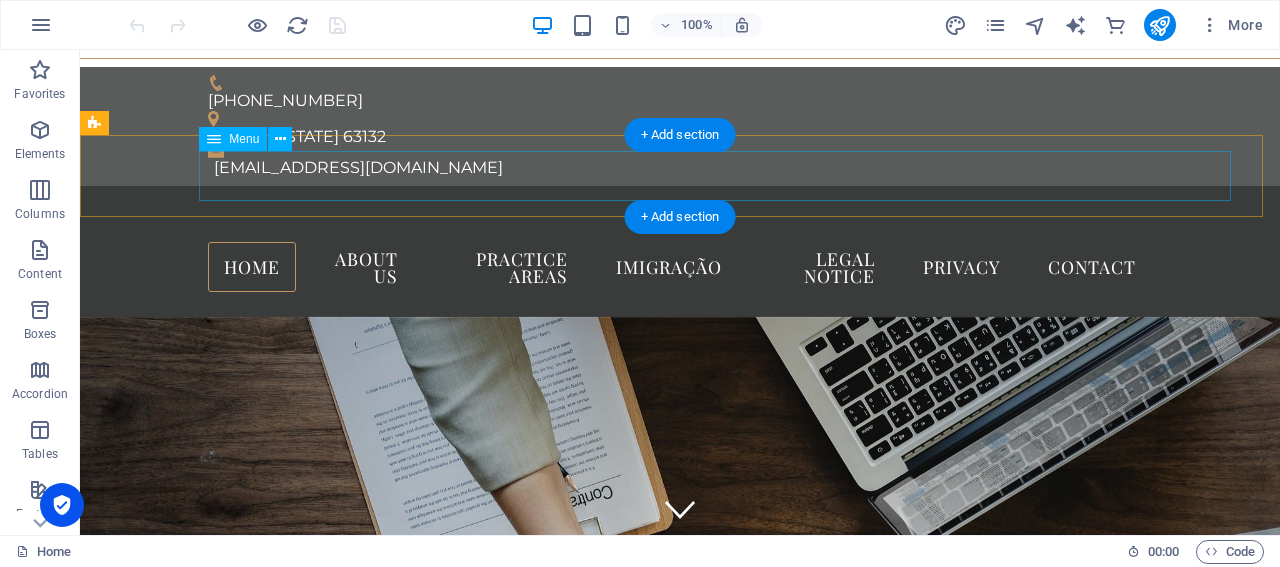 click on "Home About us Practice Areas IMIGRAÇÃO  Legal Notice Privacy Contact" at bounding box center (680, 267) 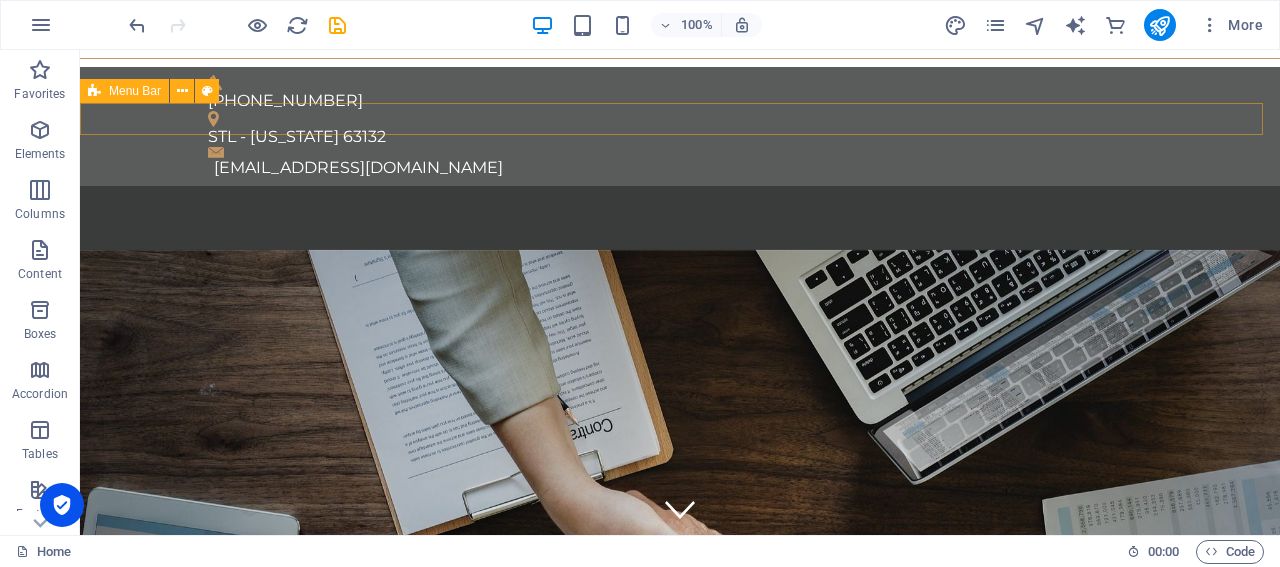 click at bounding box center (680, 202) 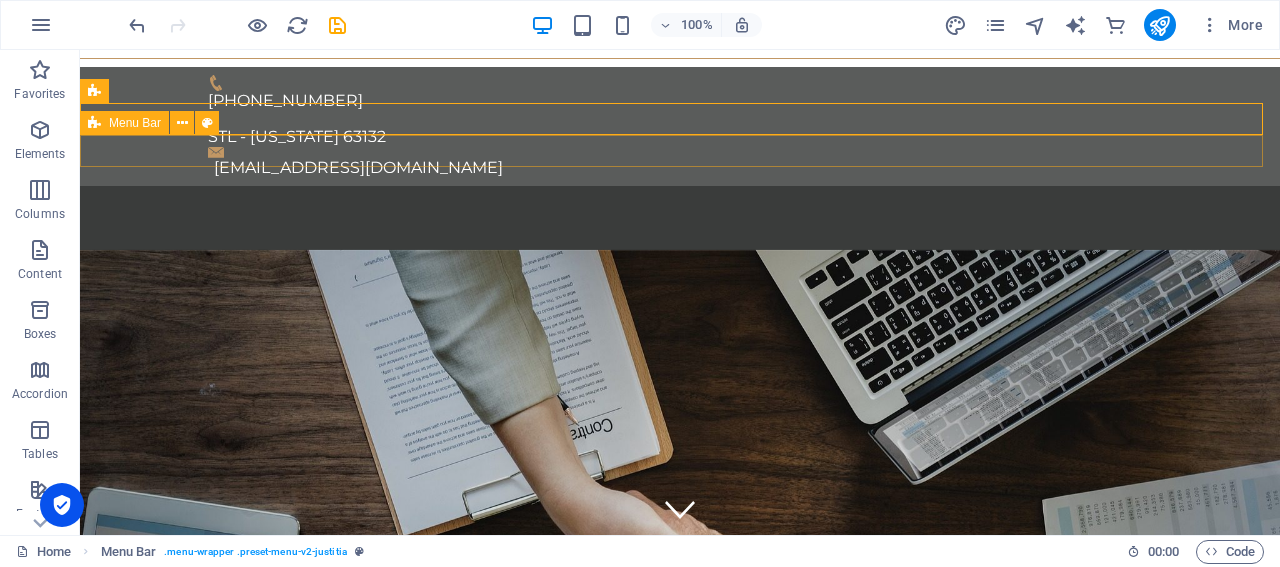 click at bounding box center [680, 234] 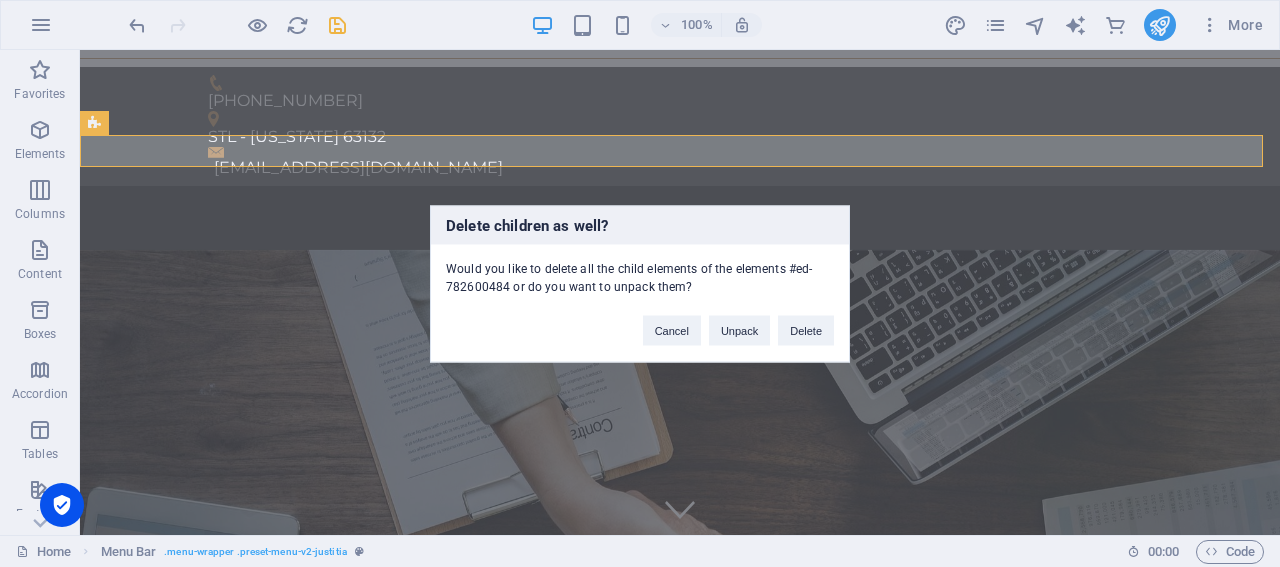 type 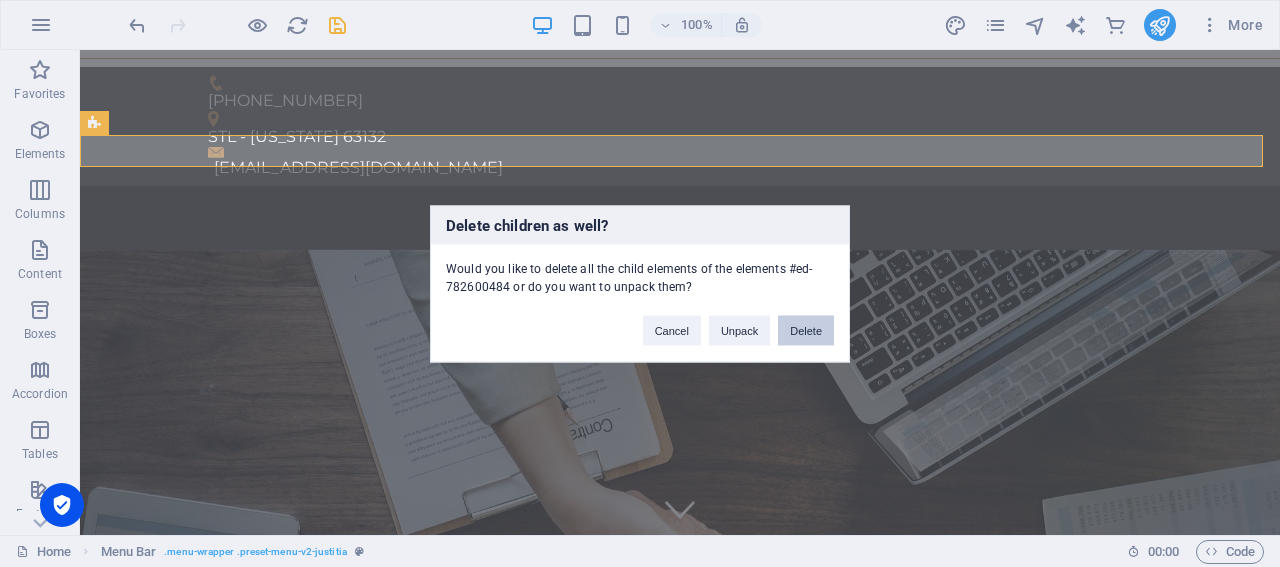 click on "Delete" at bounding box center (806, 330) 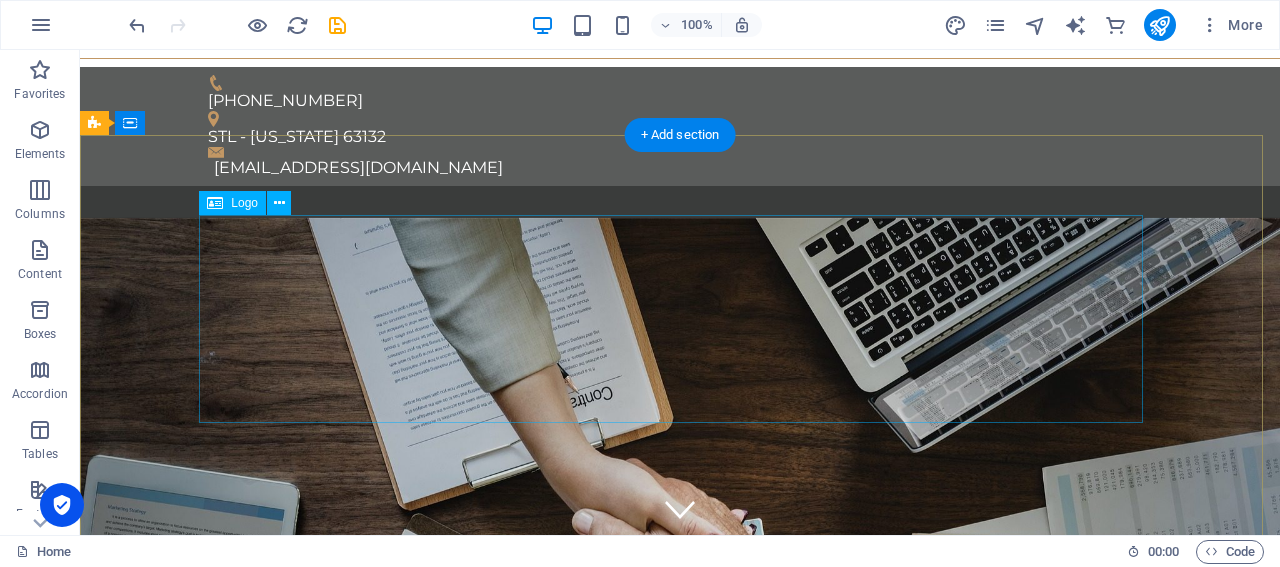click at bounding box center (680, 1046) 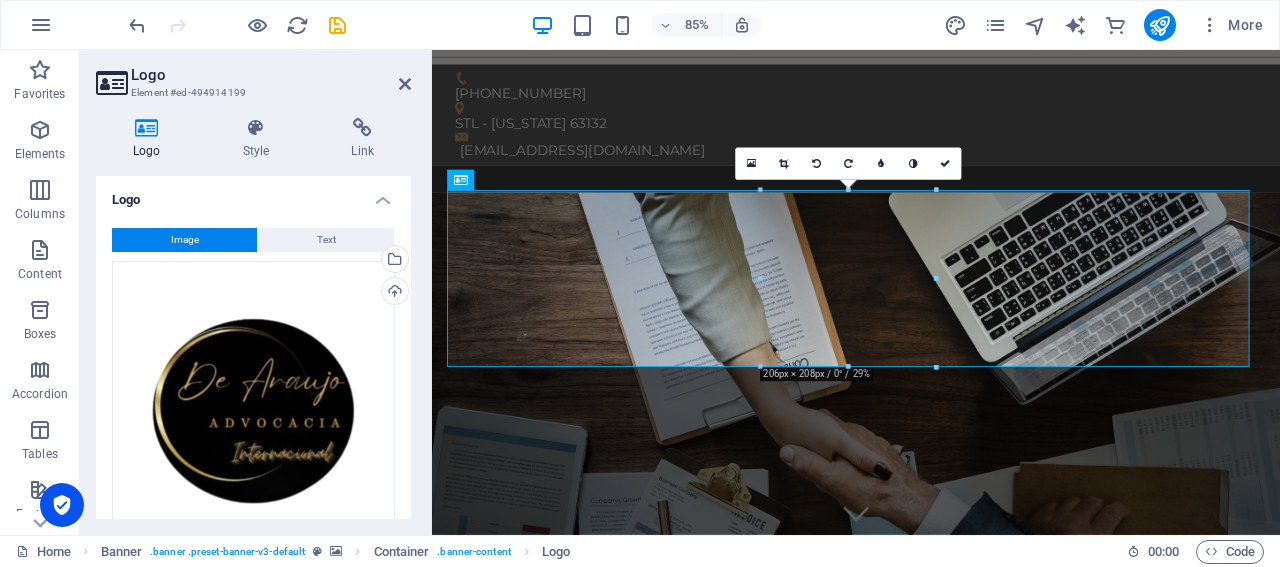 click on "Logo Element #ed-494914199" at bounding box center [253, 76] 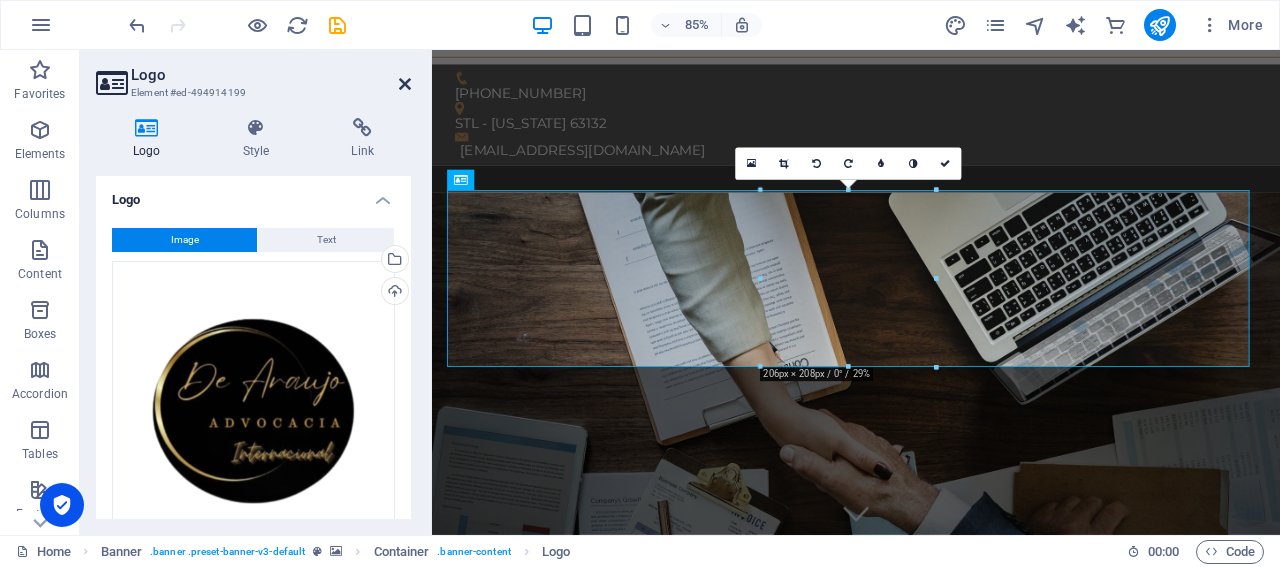 click at bounding box center (405, 84) 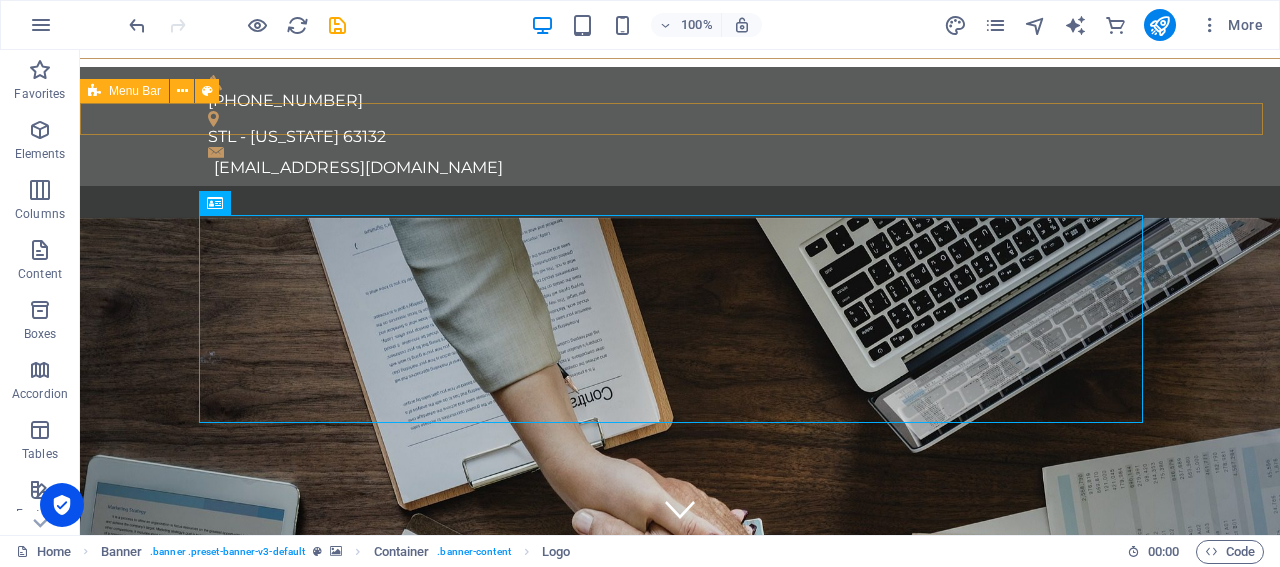 click at bounding box center (680, 202) 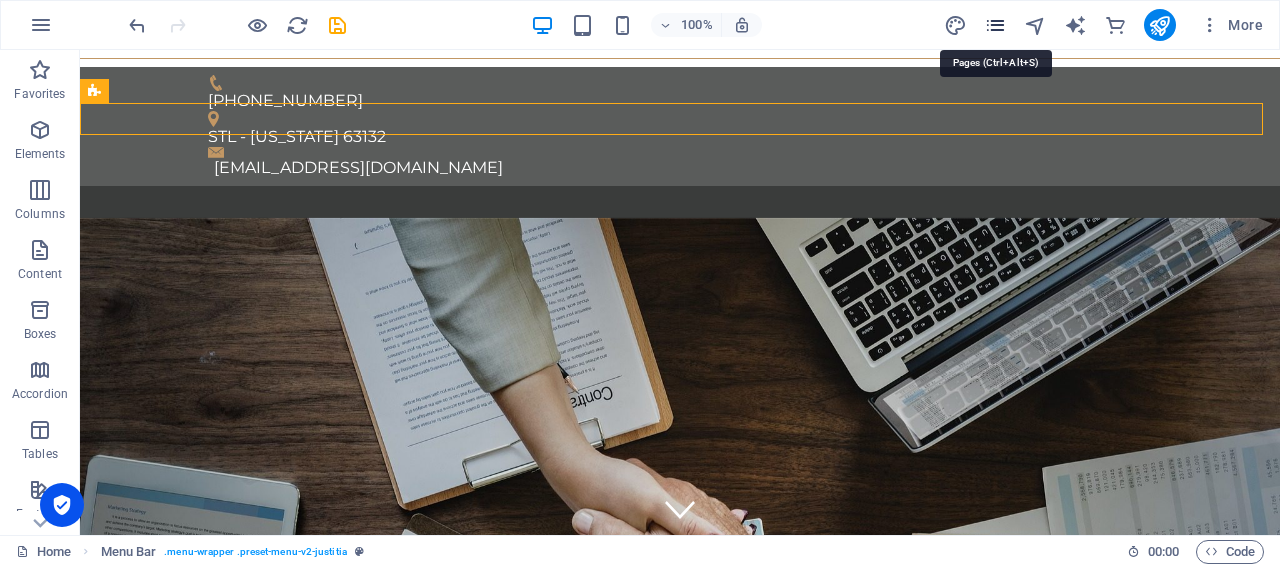 click at bounding box center (995, 25) 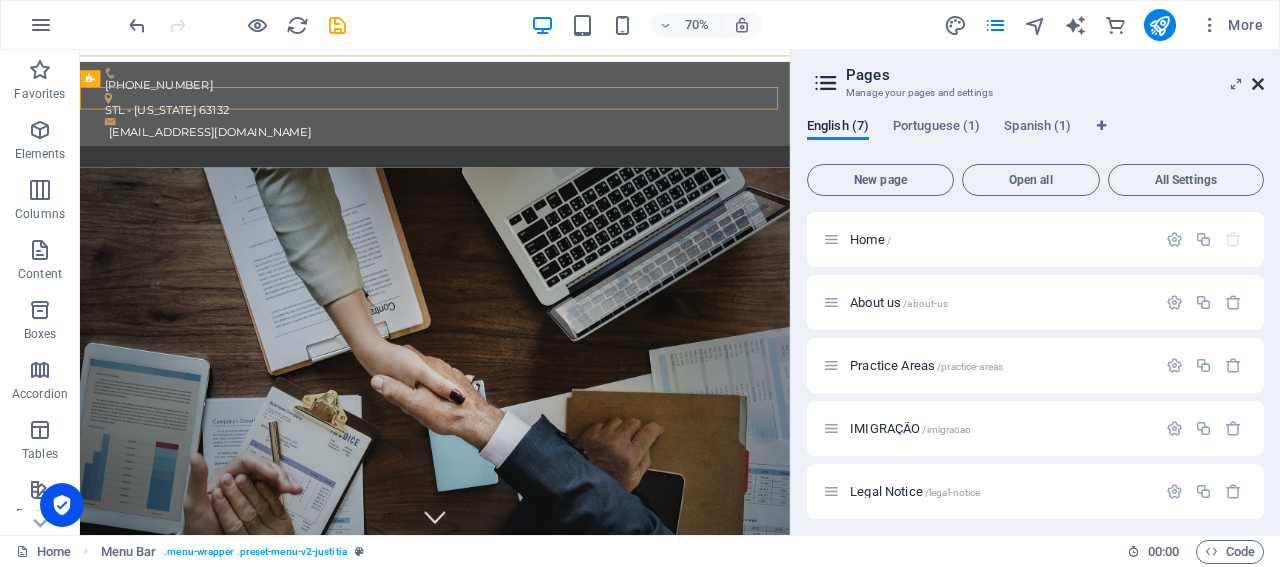 click at bounding box center [1258, 84] 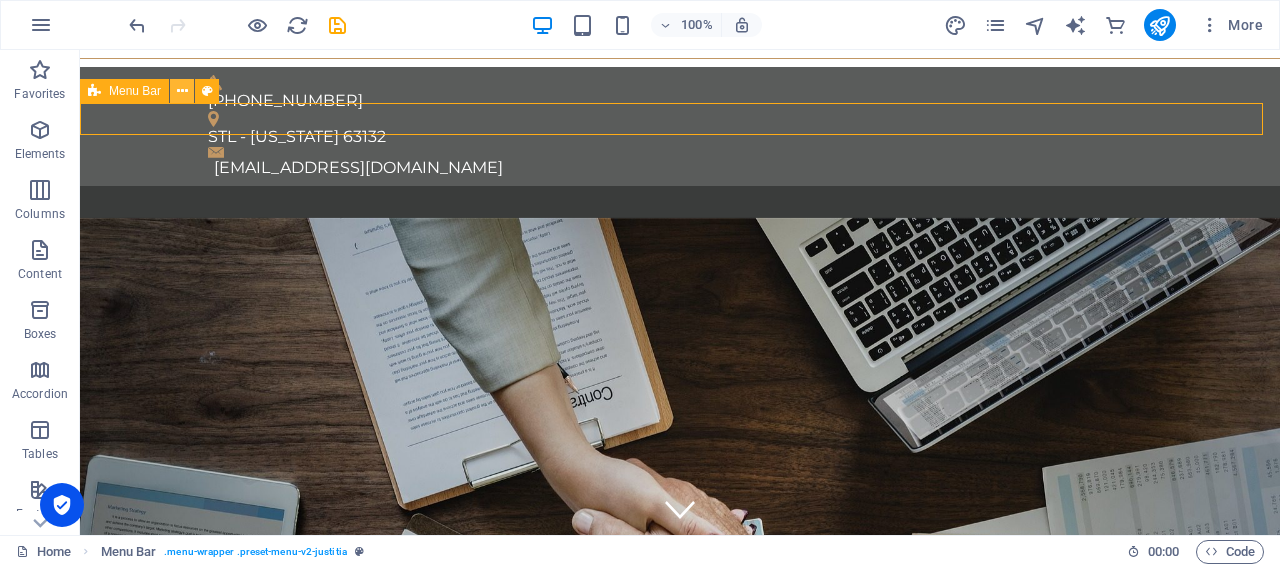 click at bounding box center (182, 91) 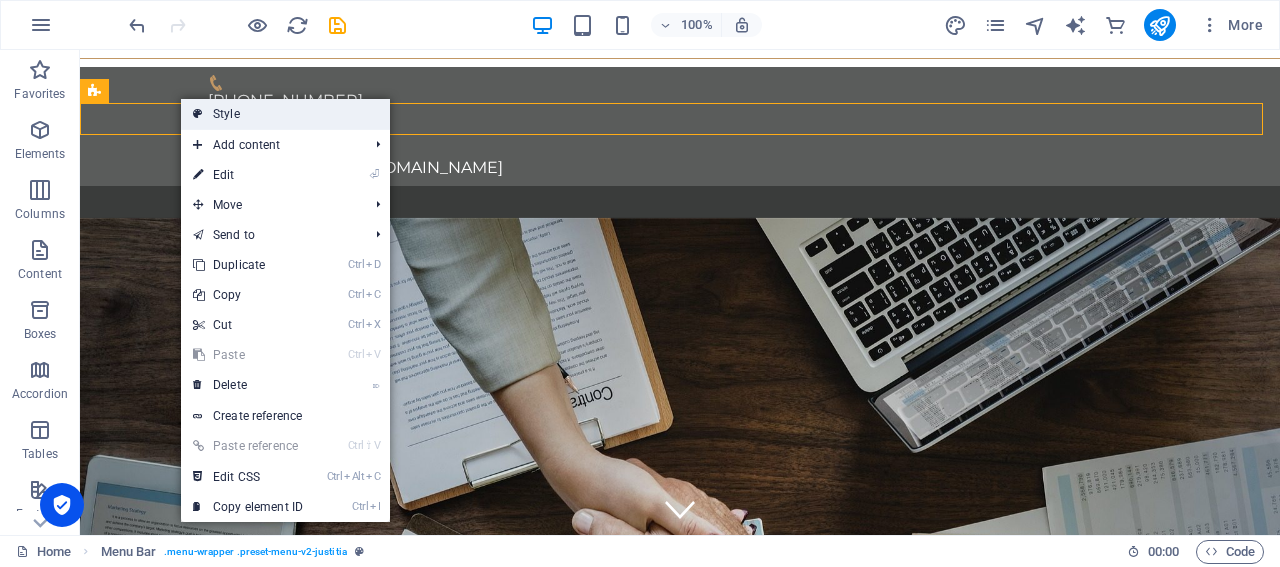 click on "Style" at bounding box center (285, 114) 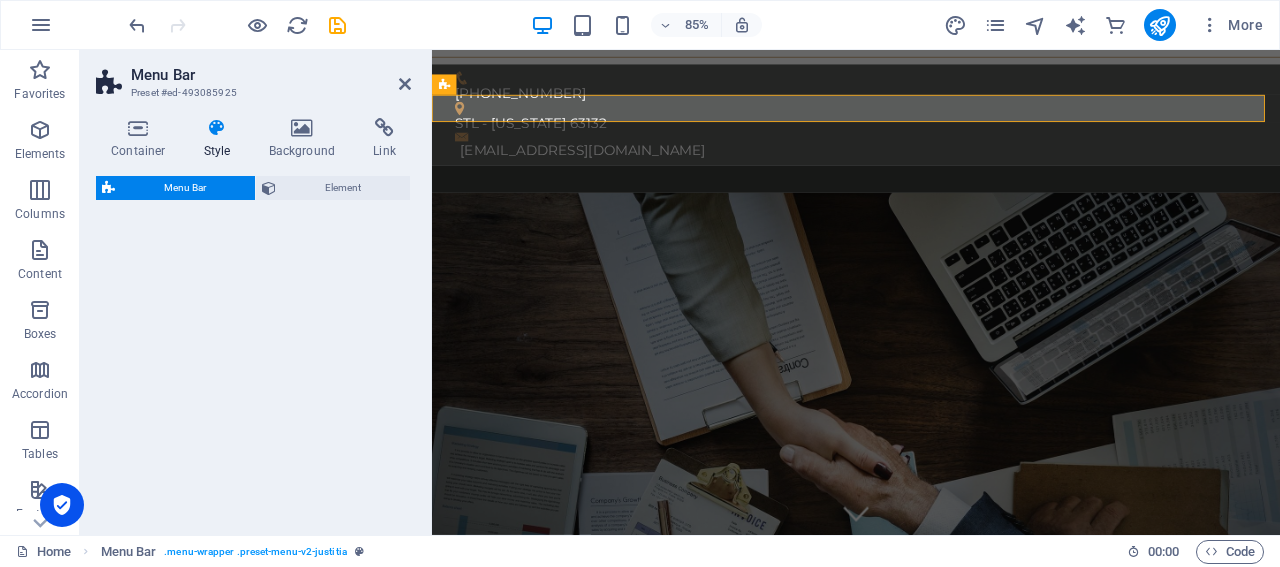 select on "rem" 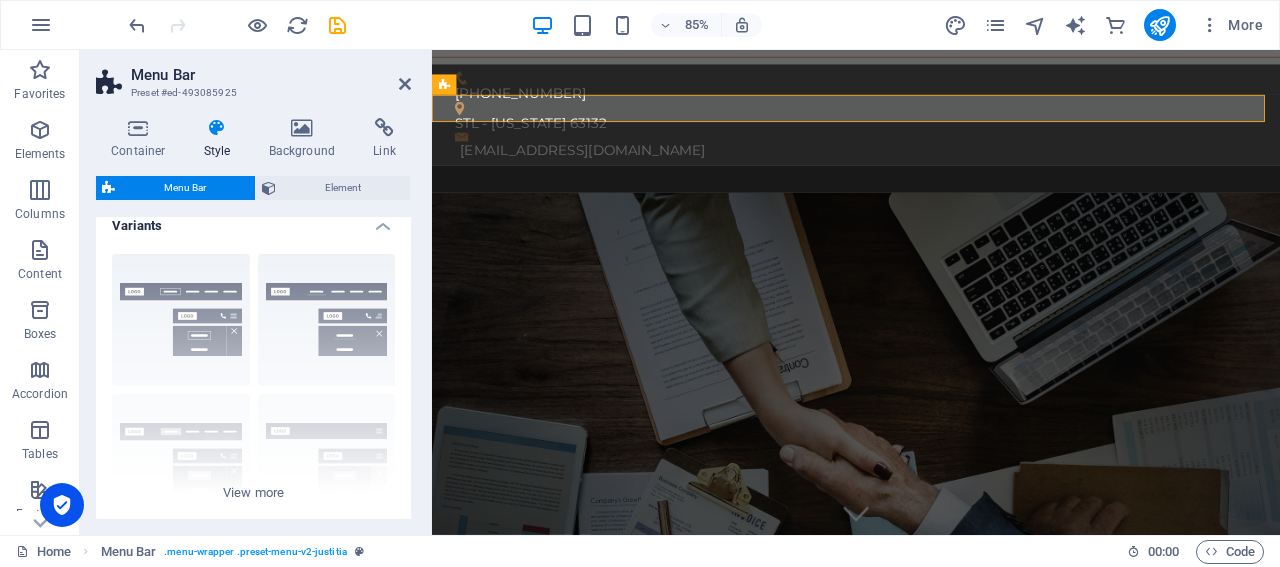scroll, scrollTop: 0, scrollLeft: 0, axis: both 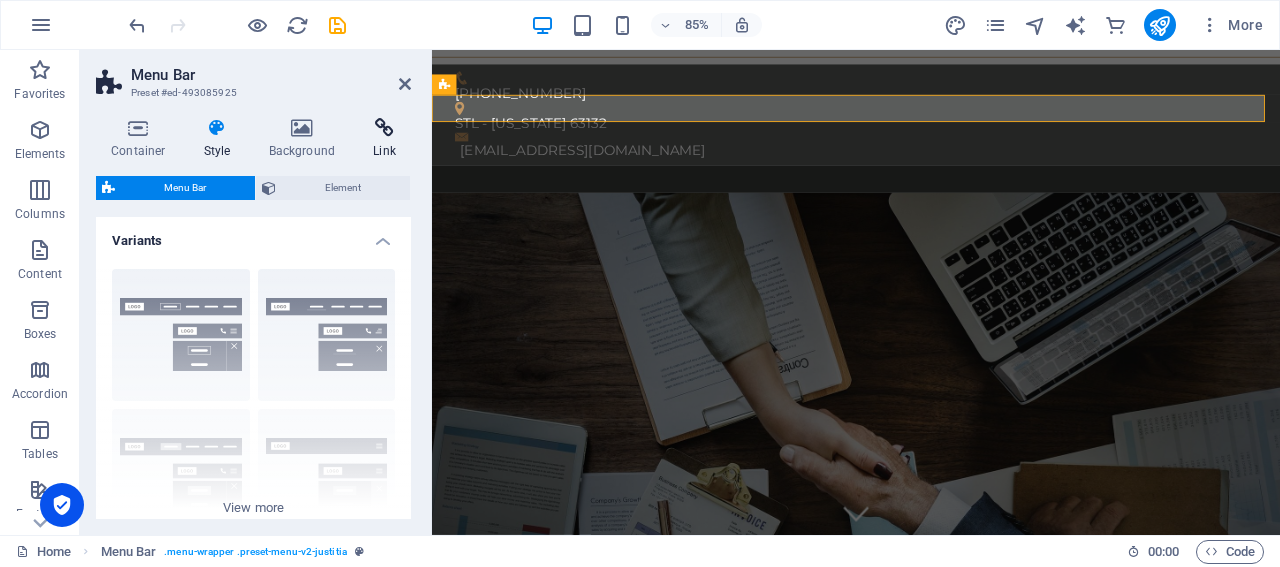 click on "Link" at bounding box center (384, 139) 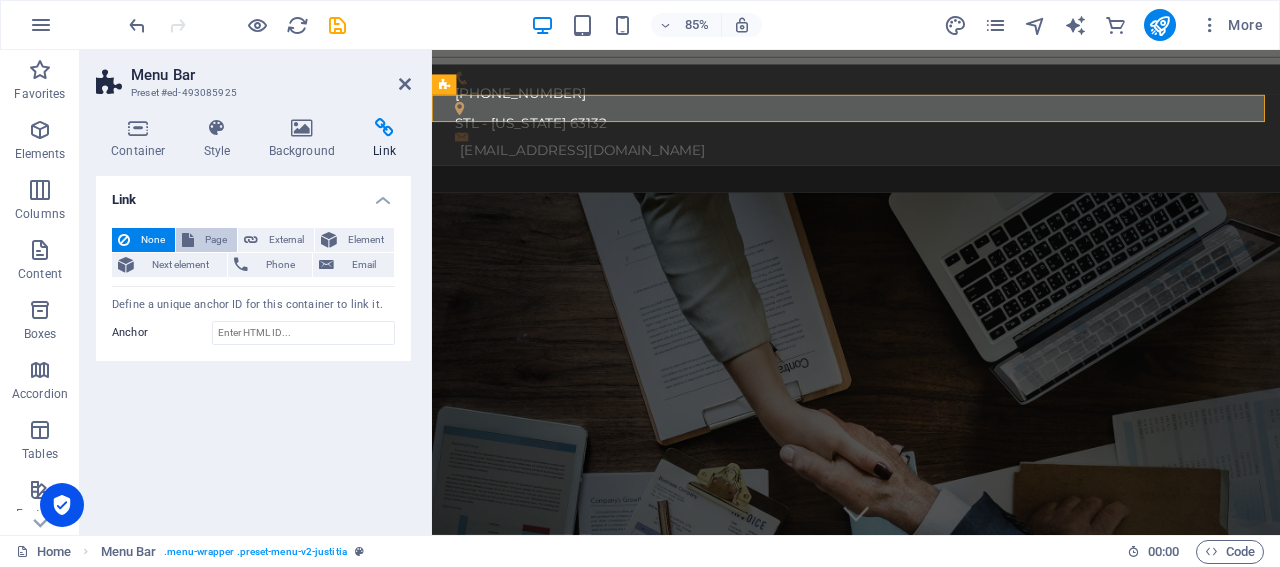 click on "Page" at bounding box center [215, 240] 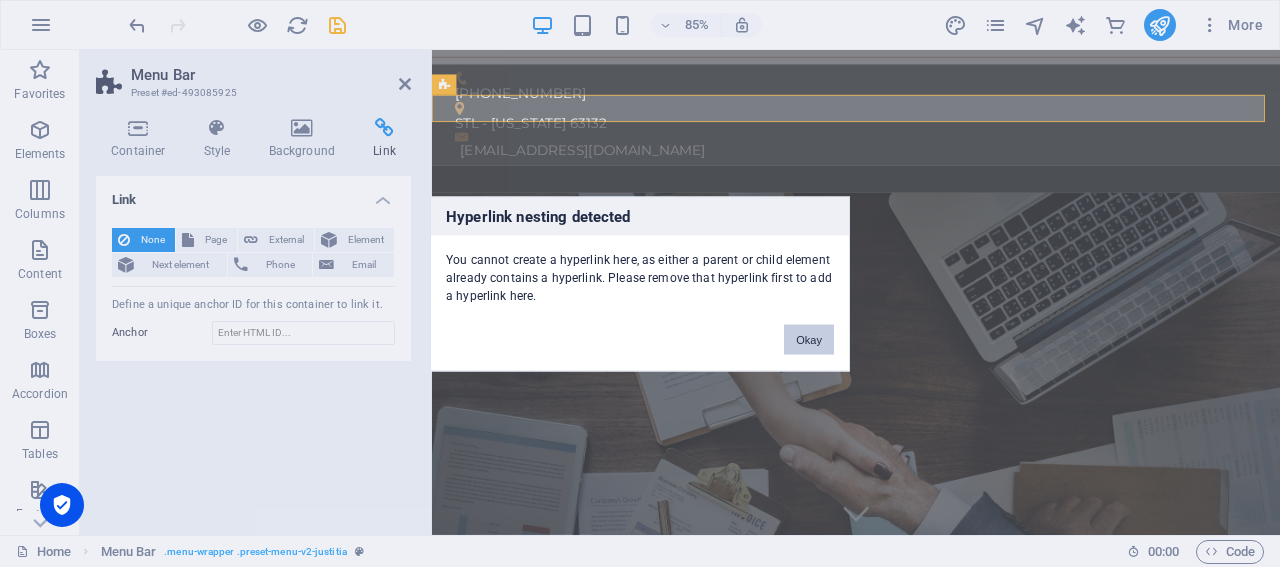 click on "Okay" at bounding box center [809, 339] 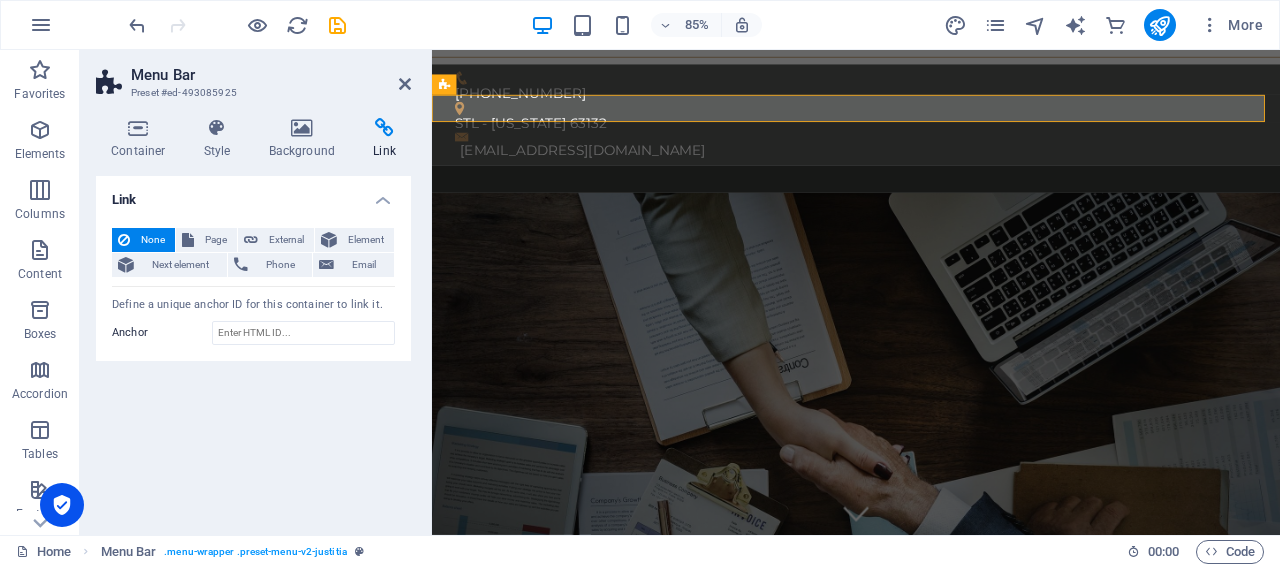 click on "Link" at bounding box center [253, 194] 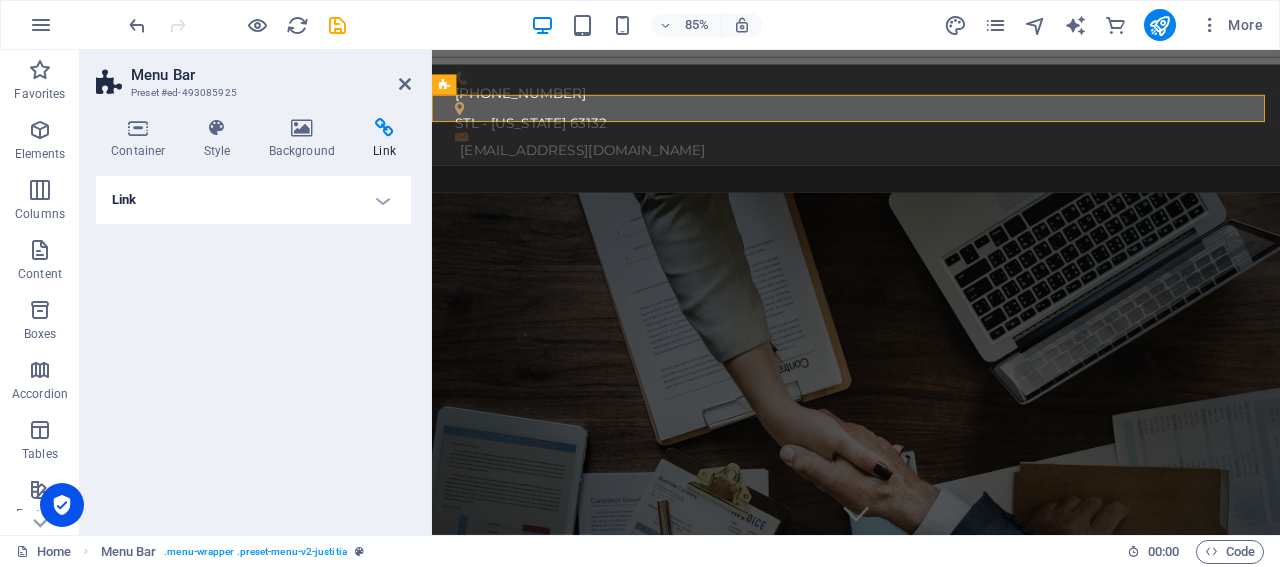 click on "Link" at bounding box center [253, 200] 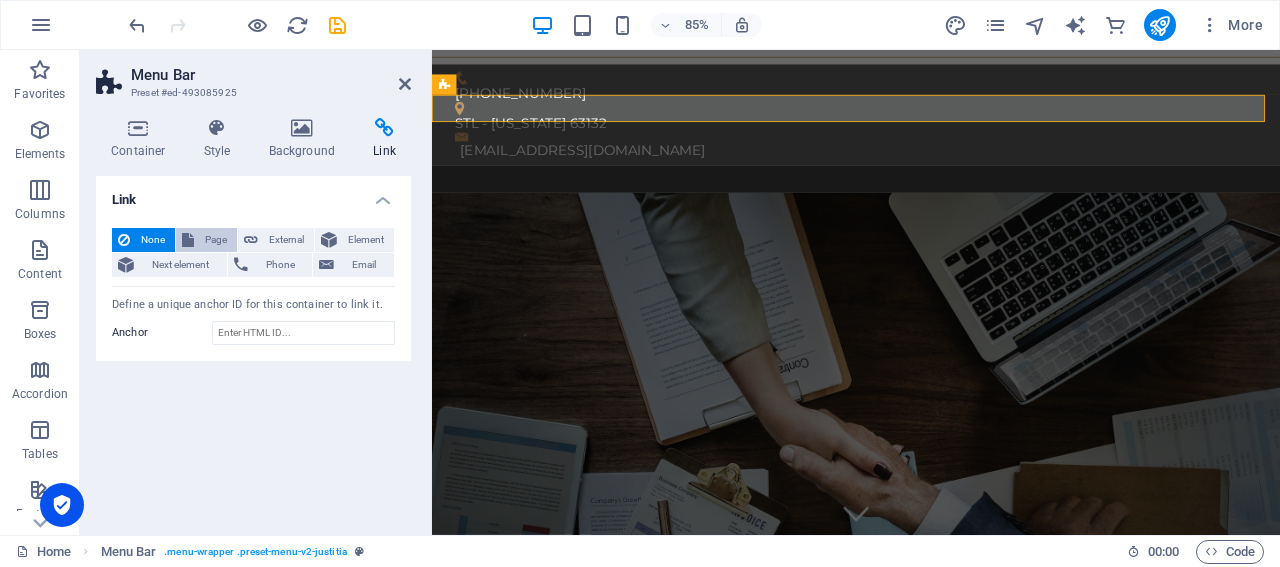 click on "Page" at bounding box center (215, 240) 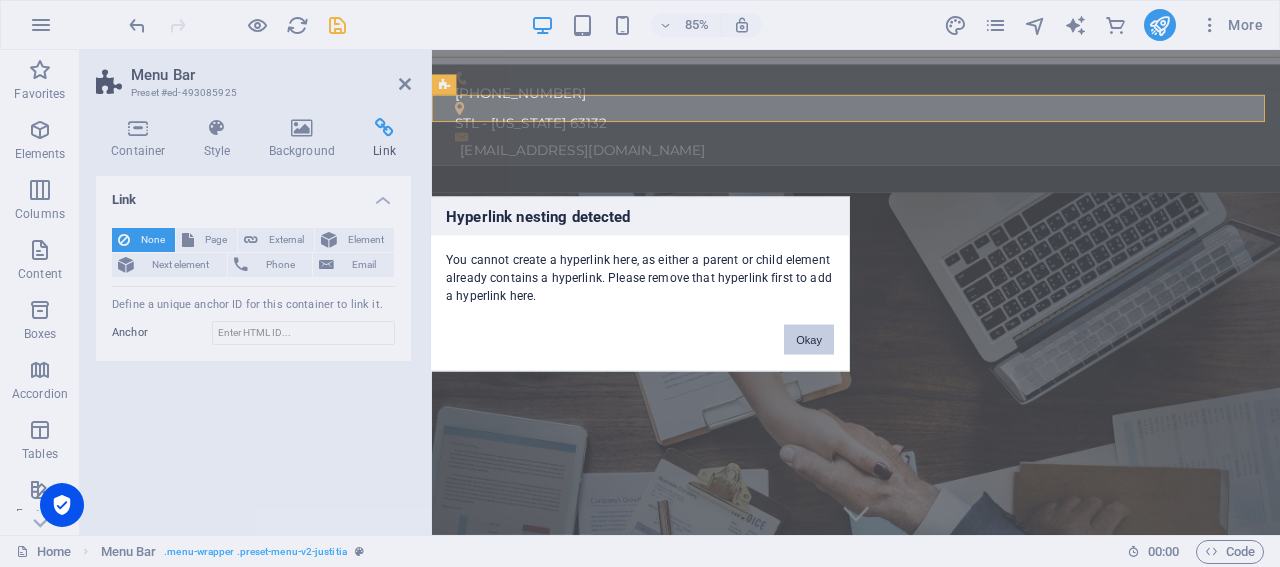 click on "Okay" at bounding box center [809, 339] 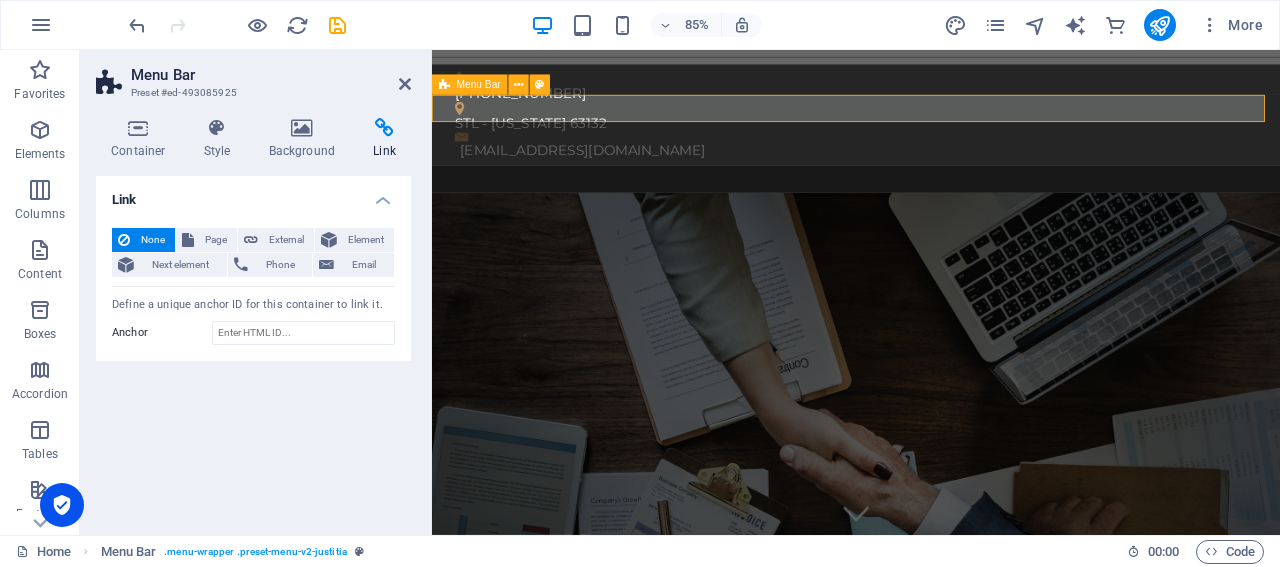 click at bounding box center [931, 202] 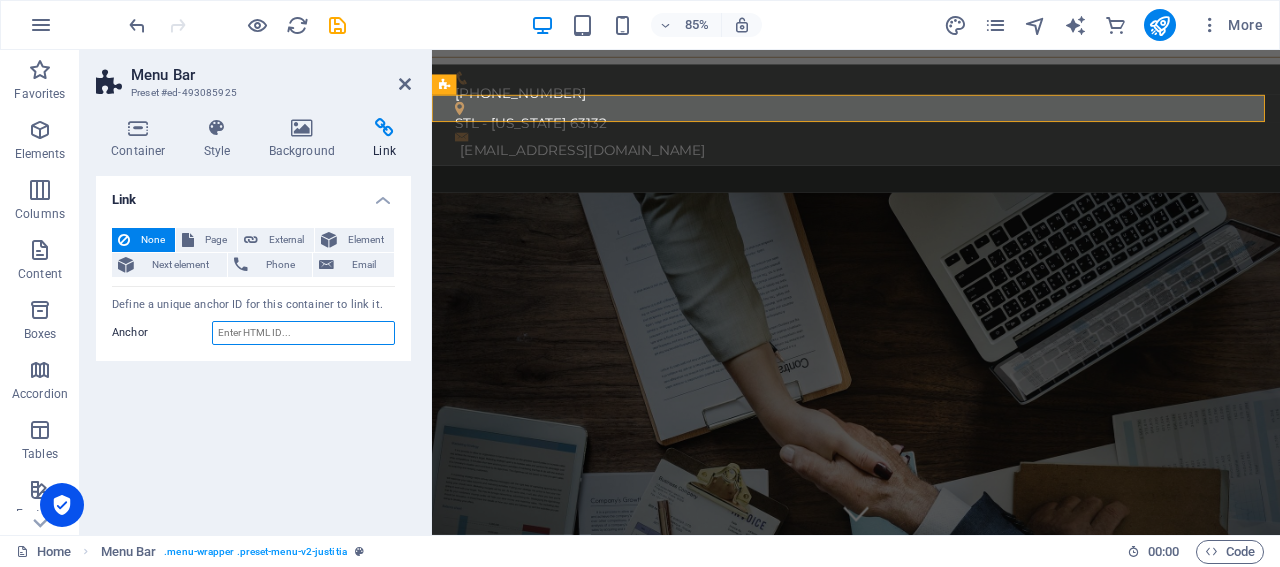 click on "Anchor" at bounding box center [303, 333] 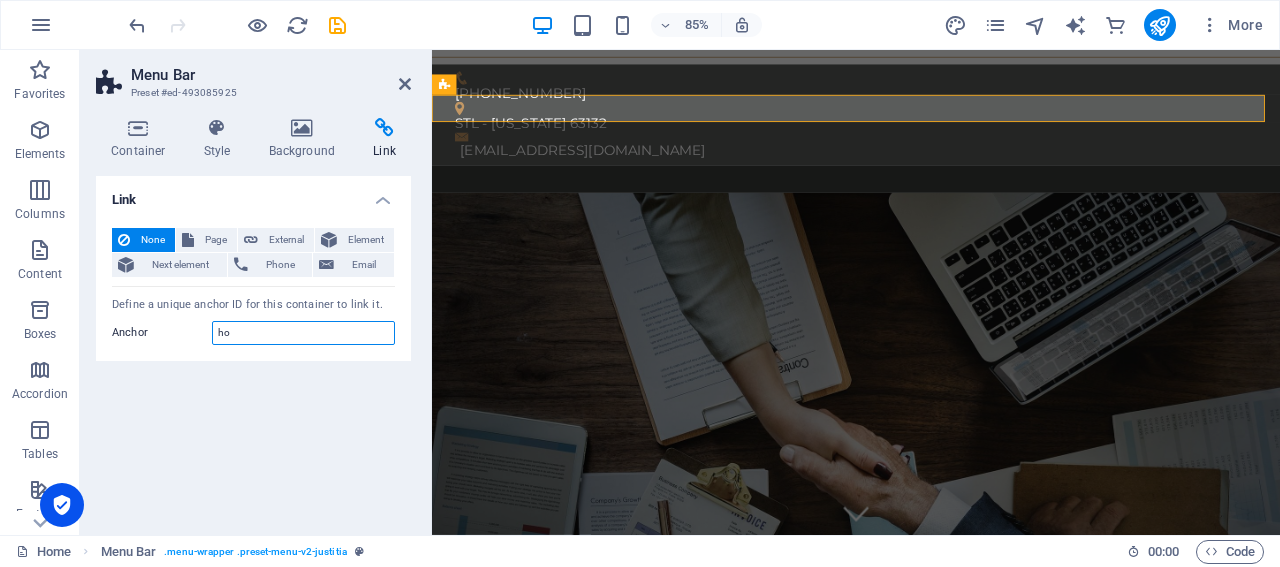type on "h" 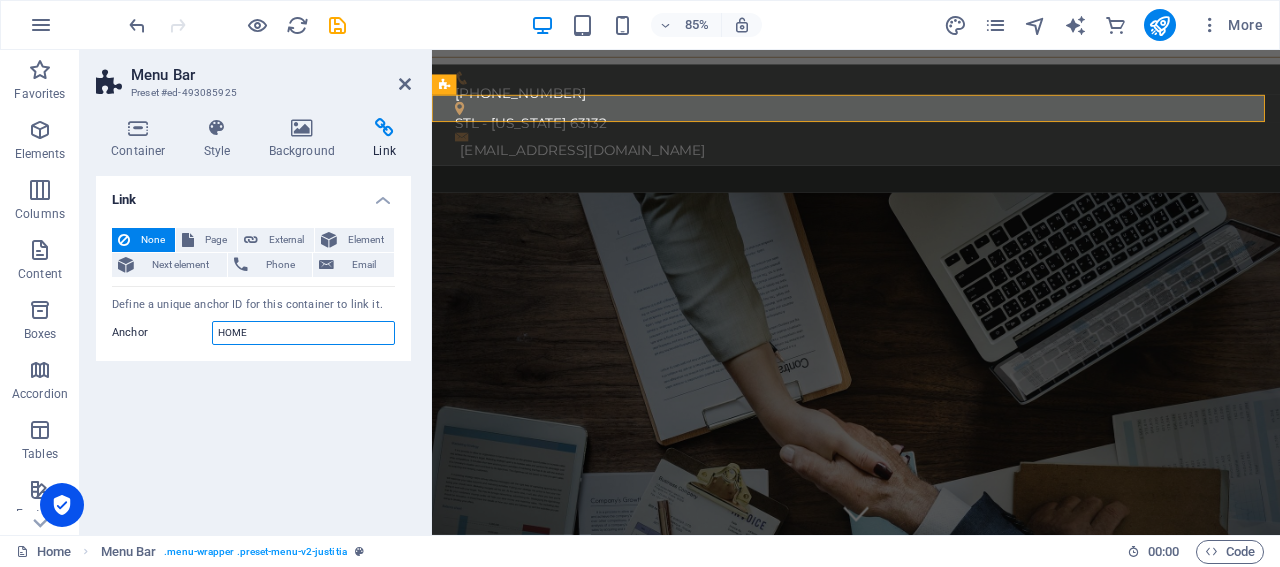 type on "HOME" 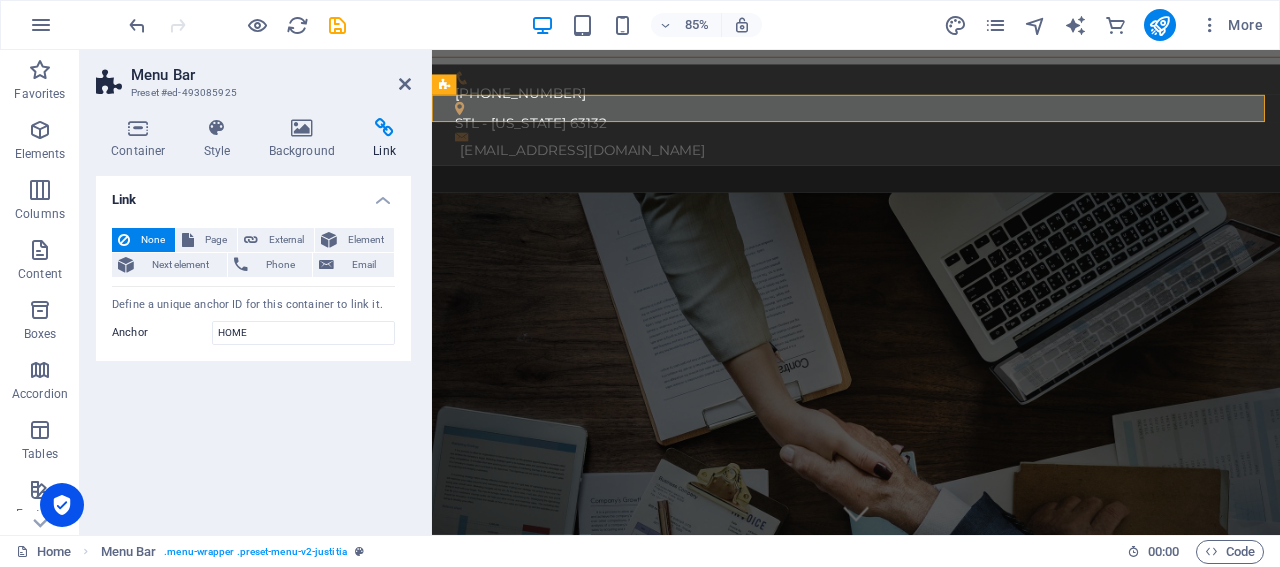 click on "Link None Page External Element Next element Phone Email Page Home About us Practice Areas IMIGRAÇÃO  Legal Notice Privacy Contact Home Home Element
URL Phone Email Link target New tab Same tab Overlay Title Additional link description, should not be the same as the link text. The title is most often shown as a tooltip text when the mouse moves over the element. Leave empty if uncertain. Relationship Sets the  relationship of this link to the link target . For example, the value "nofollow" instructs search engines not to follow the link. Can be left empty. alternate author bookmark external help license next nofollow noreferrer noopener prev search tag Define a unique anchor ID for this container to link it. Anchor HOME" at bounding box center [253, 347] 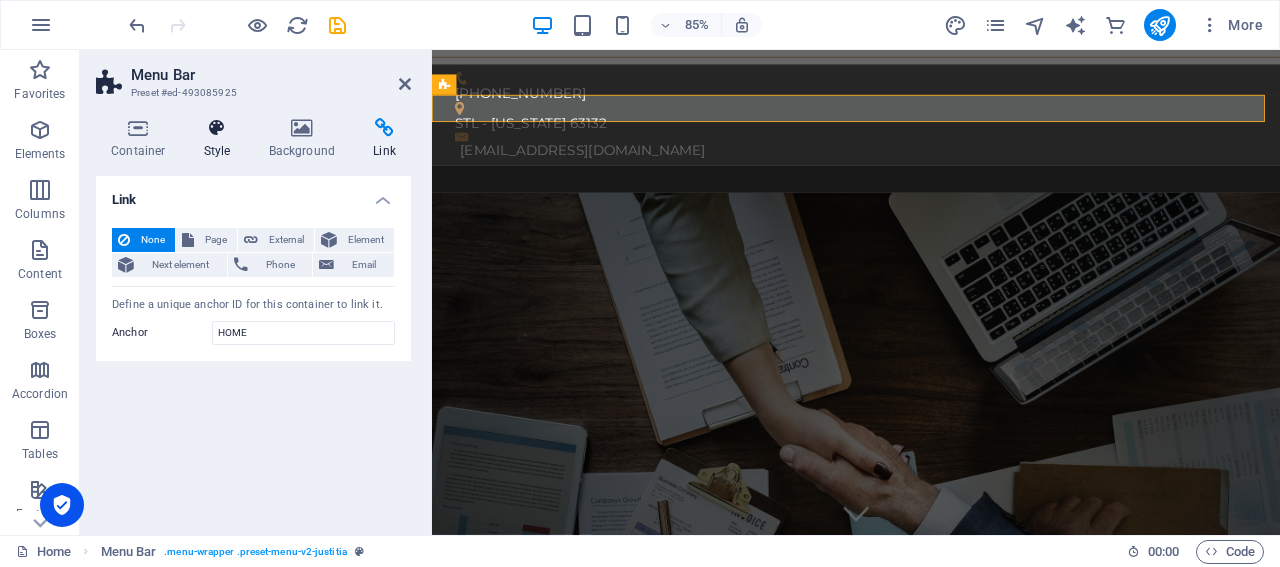 click on "Style" at bounding box center [221, 139] 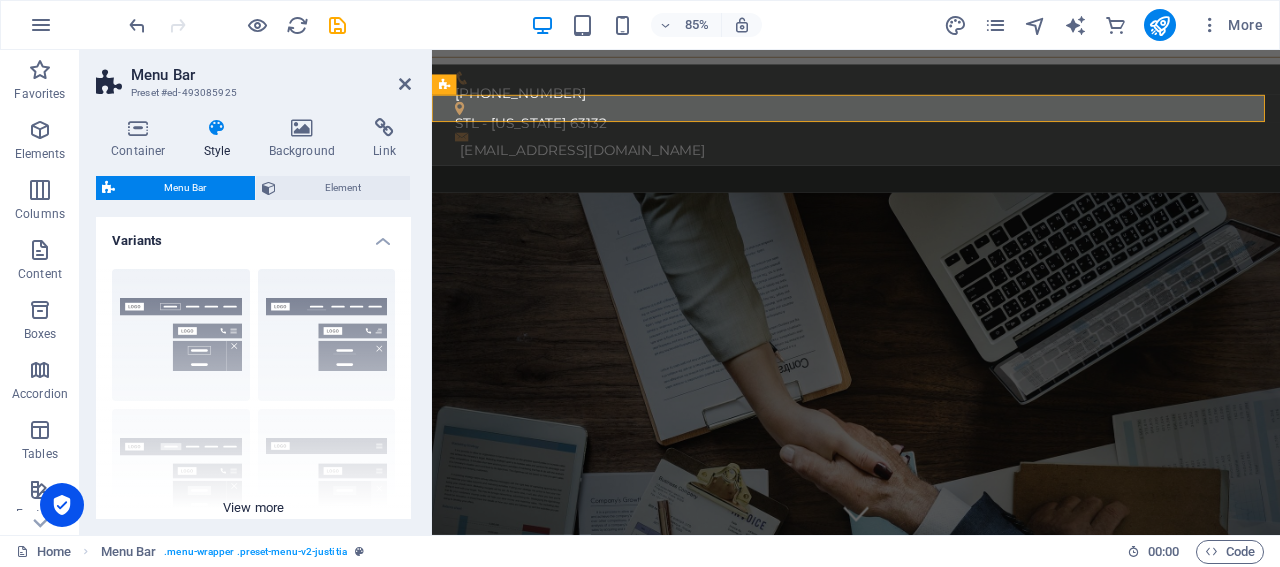 click on "Border Centered Default Fixed Loki Trigger Wide XXL" at bounding box center [253, 403] 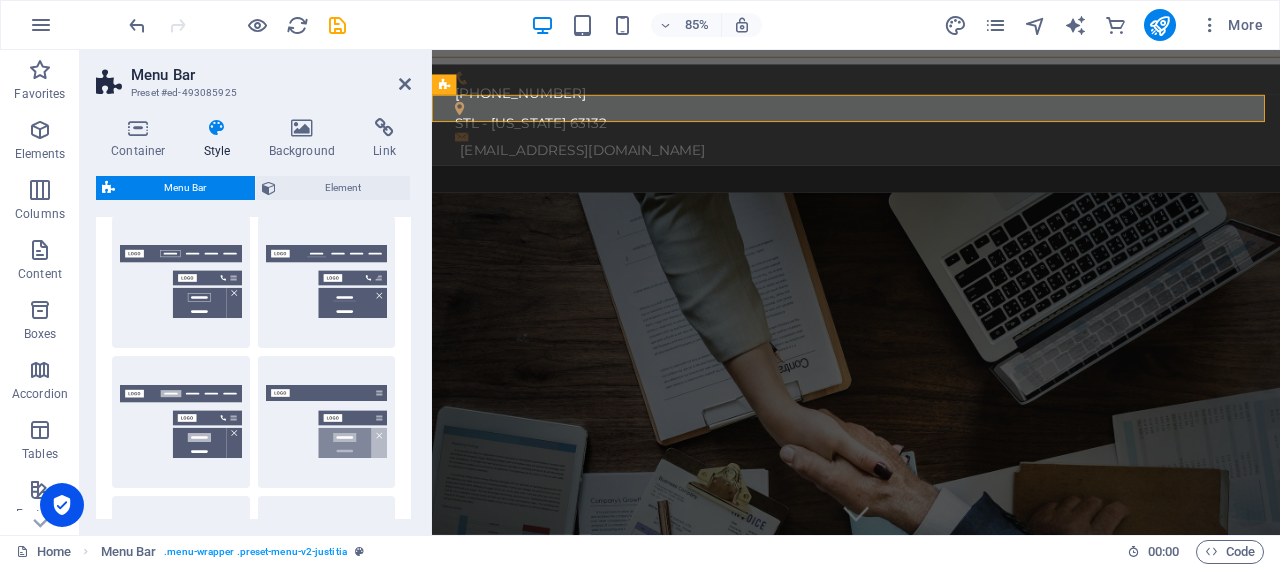 scroll, scrollTop: 50, scrollLeft: 0, axis: vertical 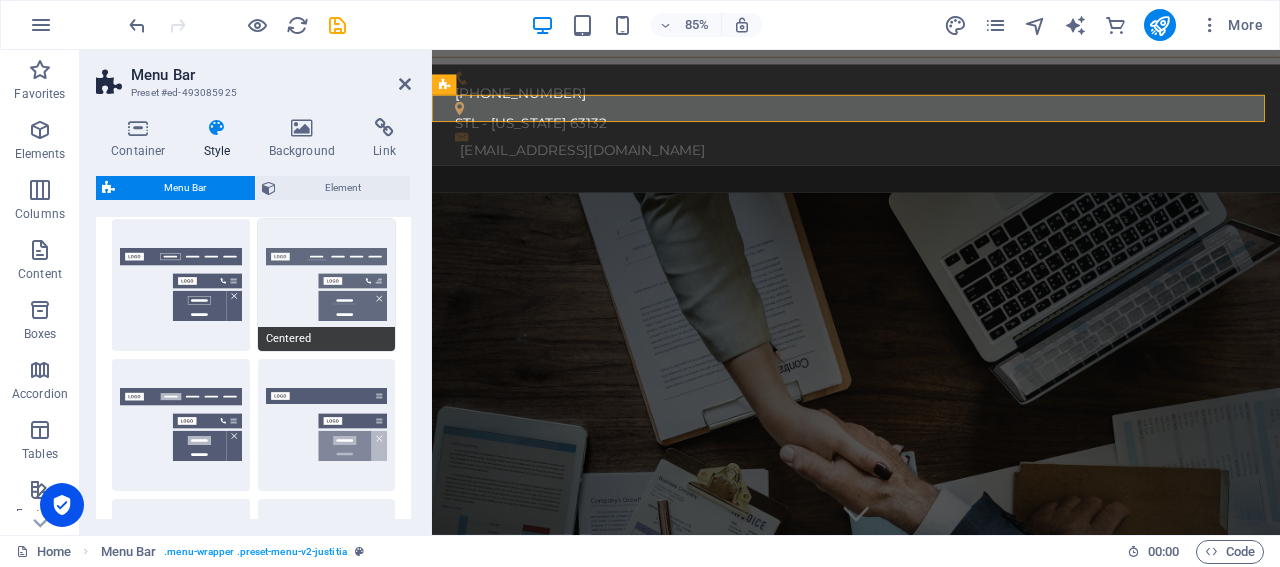 click on "Centered" at bounding box center (327, 285) 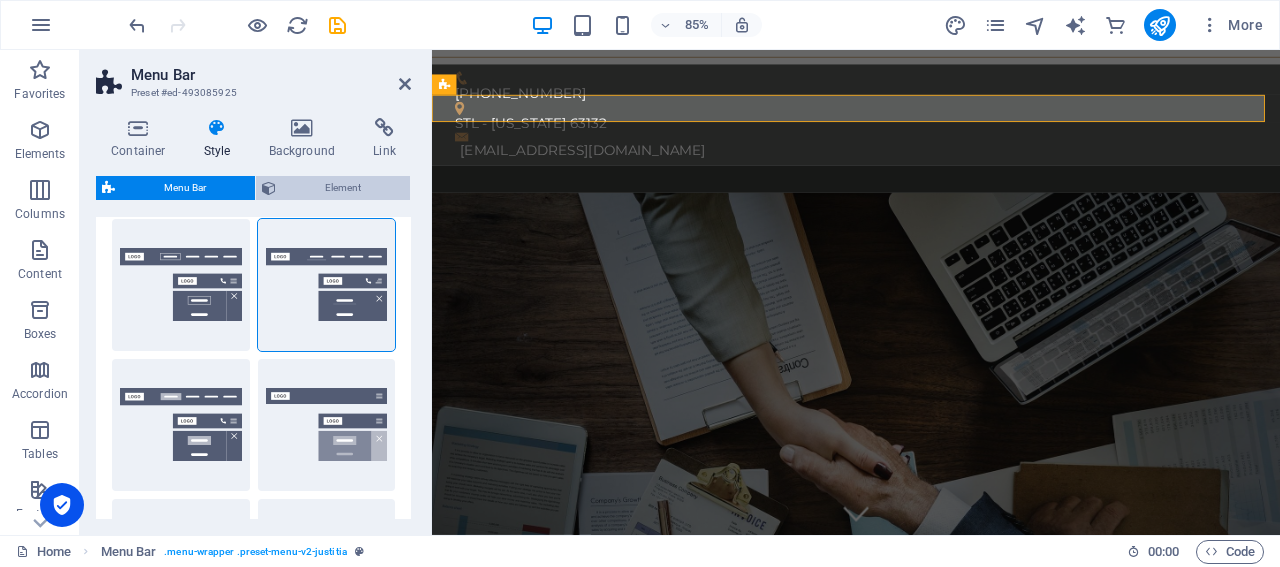 click on "Element" at bounding box center [343, 188] 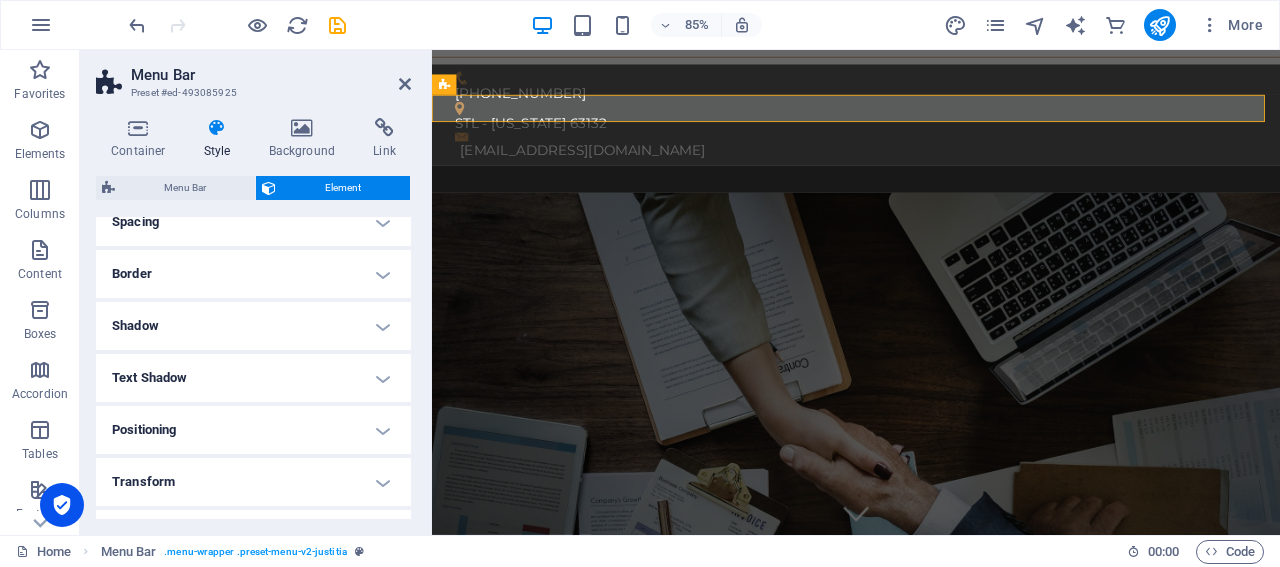 scroll, scrollTop: 191, scrollLeft: 0, axis: vertical 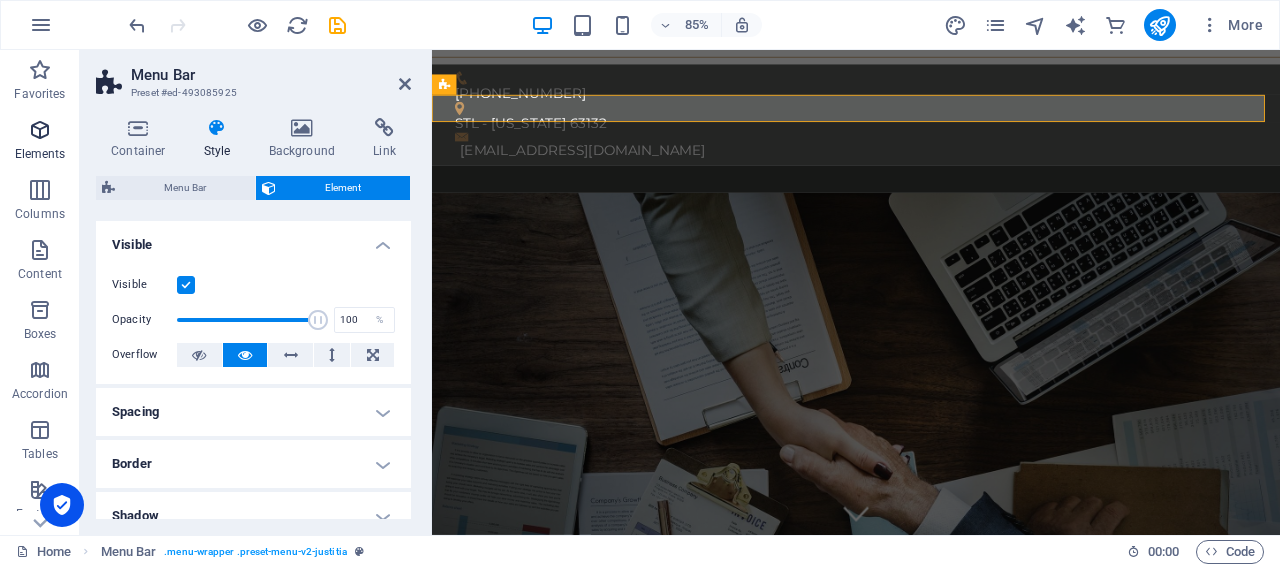 click on "Elements" at bounding box center (40, 154) 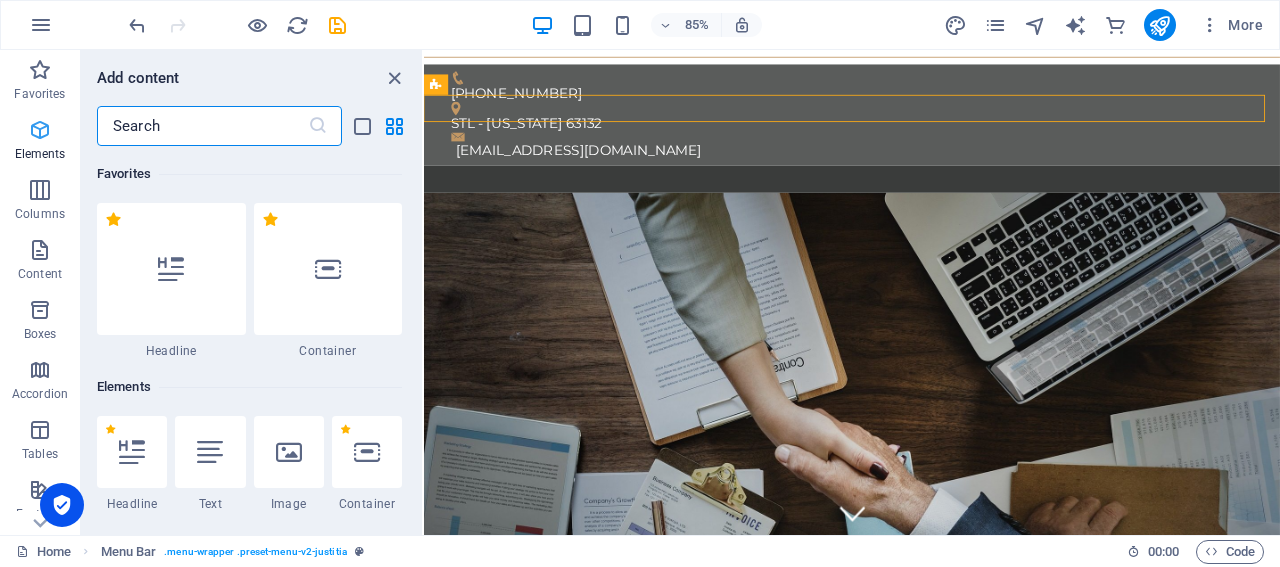 scroll, scrollTop: 213, scrollLeft: 0, axis: vertical 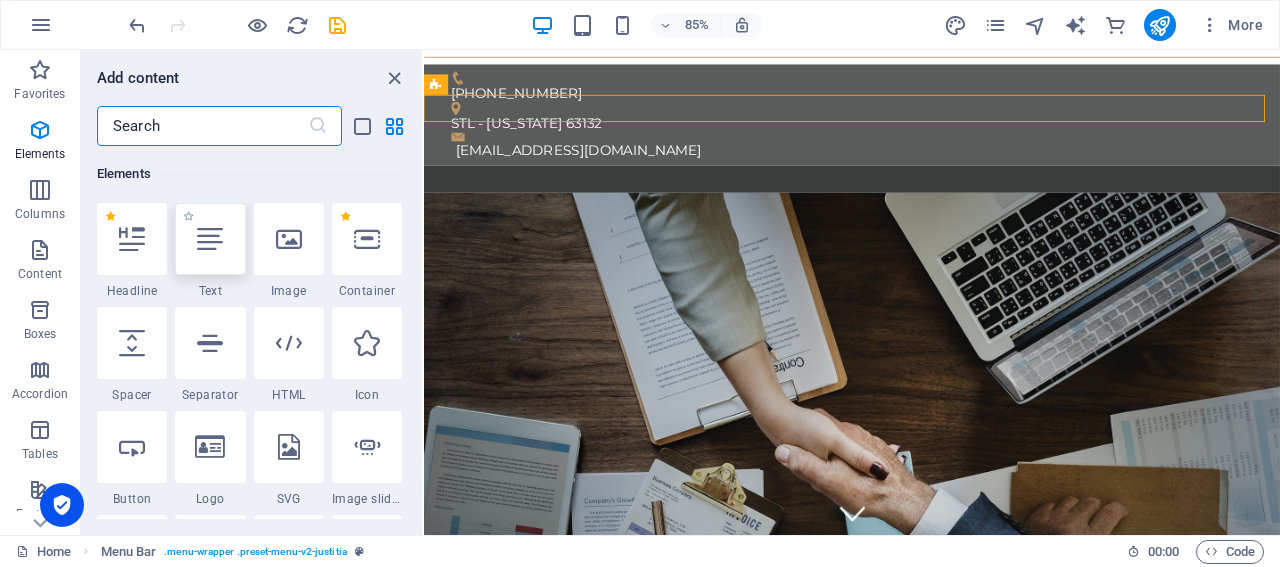 click at bounding box center (210, 239) 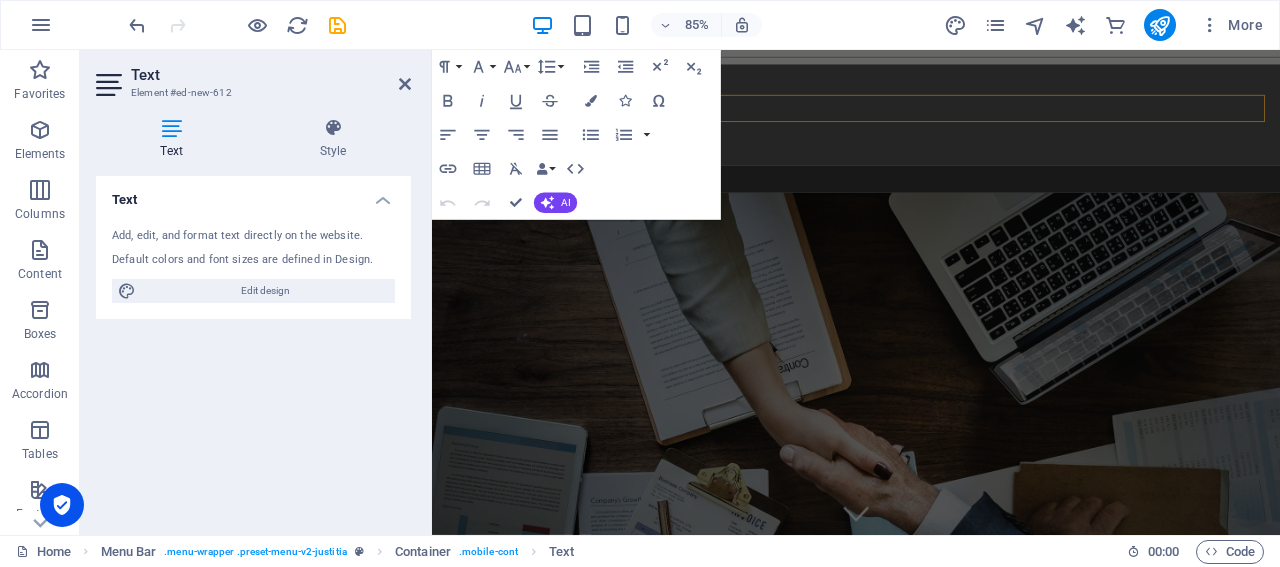 click on "New text element" at bounding box center [931, 202] 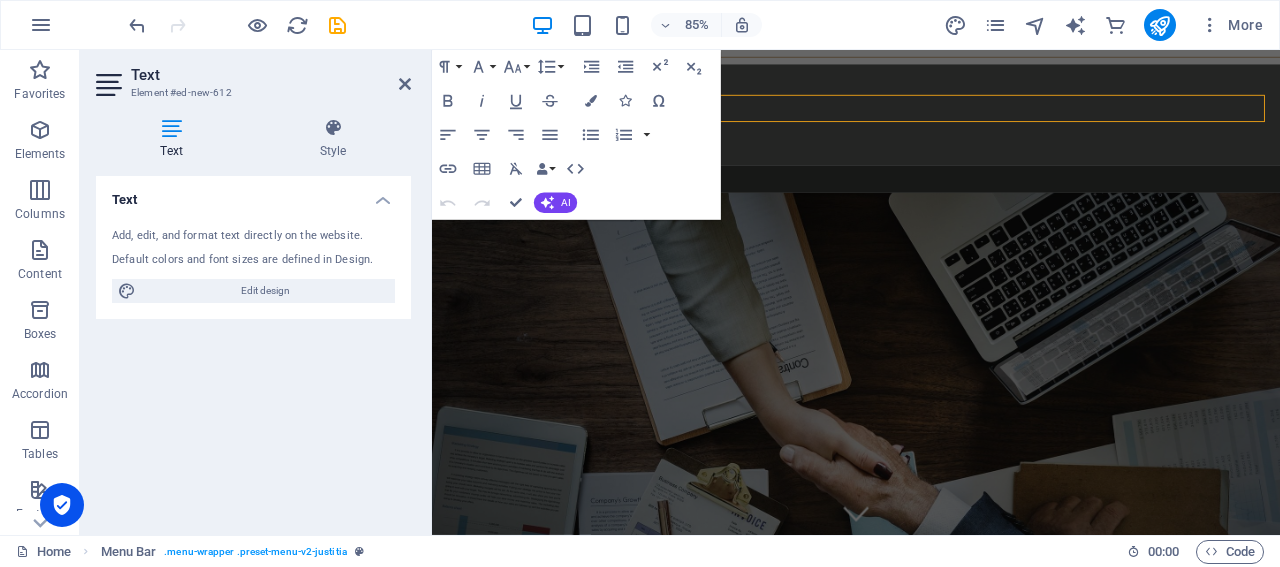 click on "New text element" at bounding box center (931, 202) 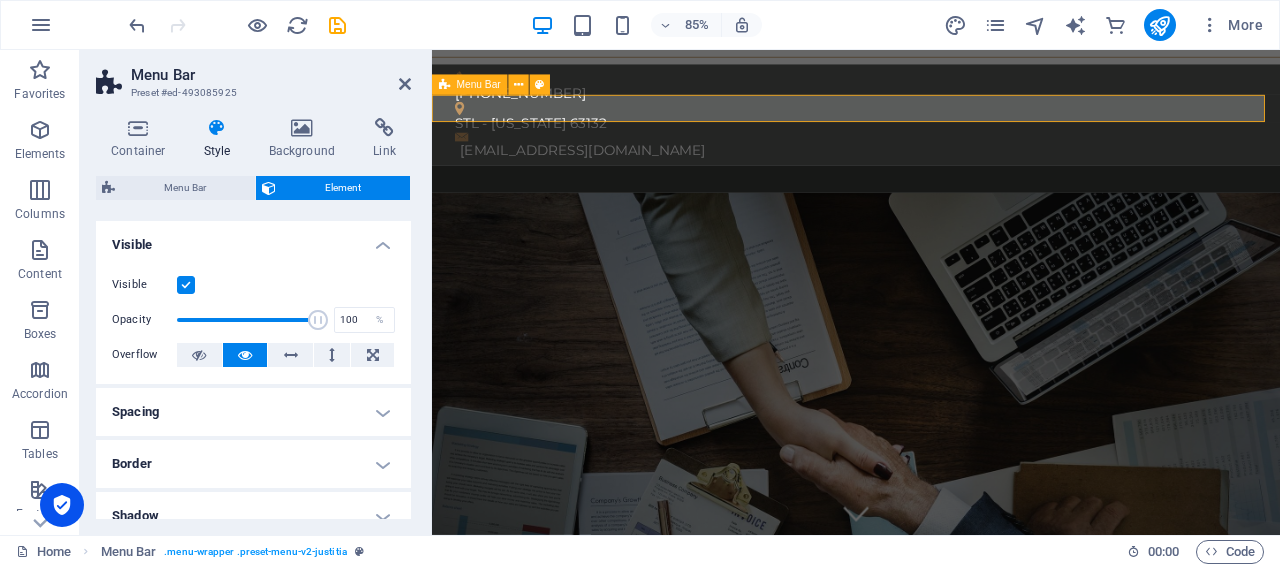 click on "New text element" at bounding box center (931, 202) 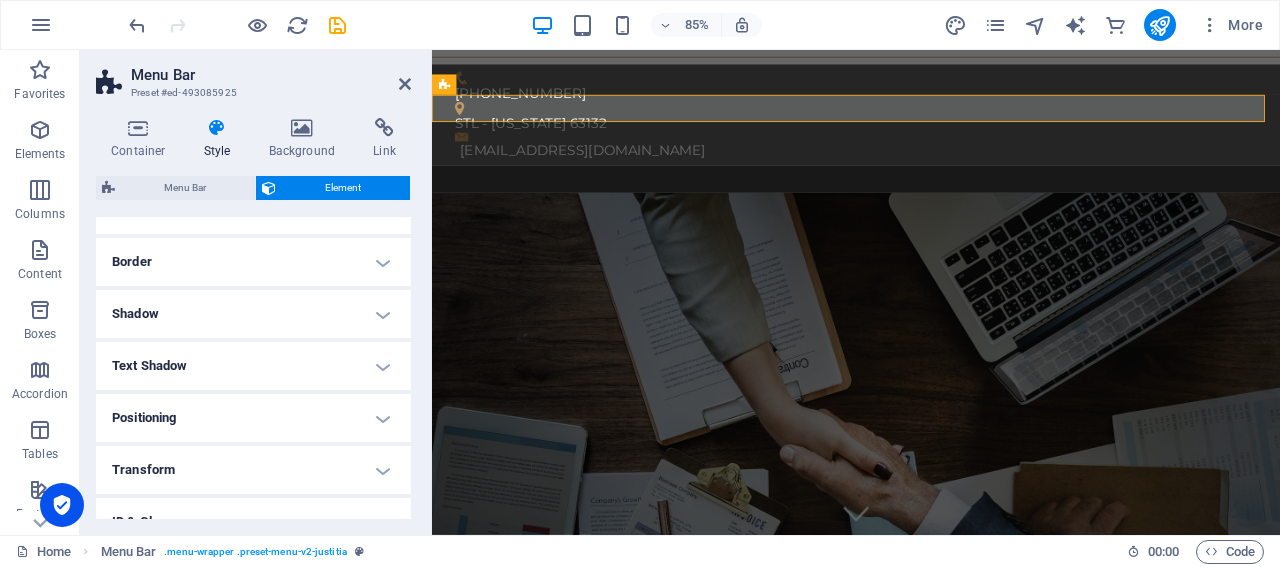 scroll, scrollTop: 0, scrollLeft: 0, axis: both 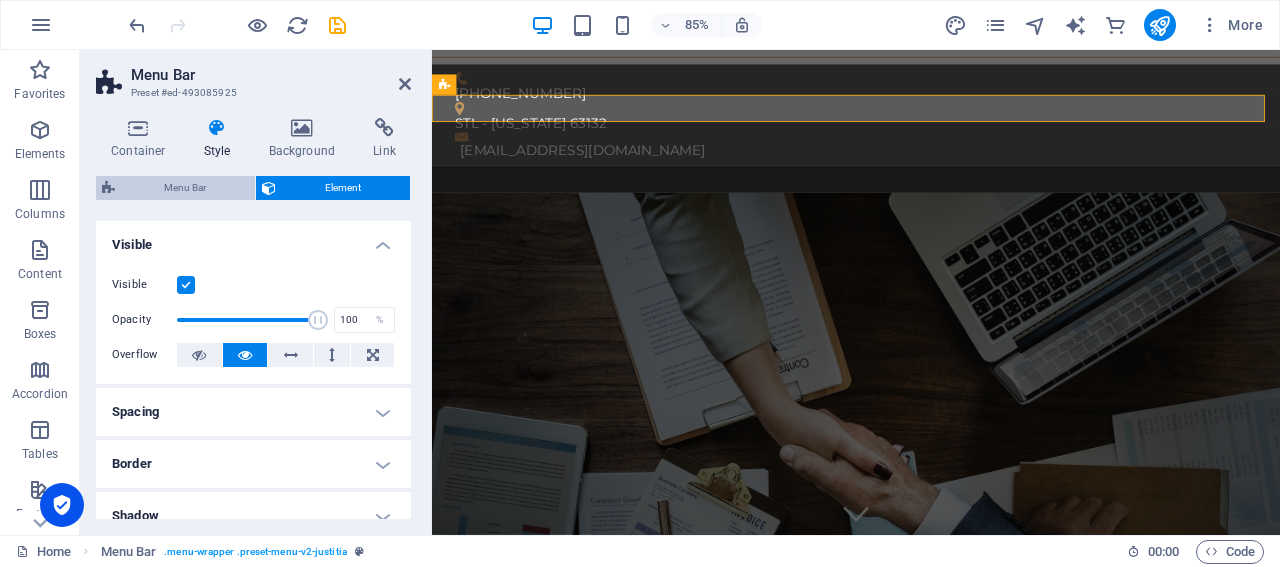 click on "Menu Bar" at bounding box center (185, 188) 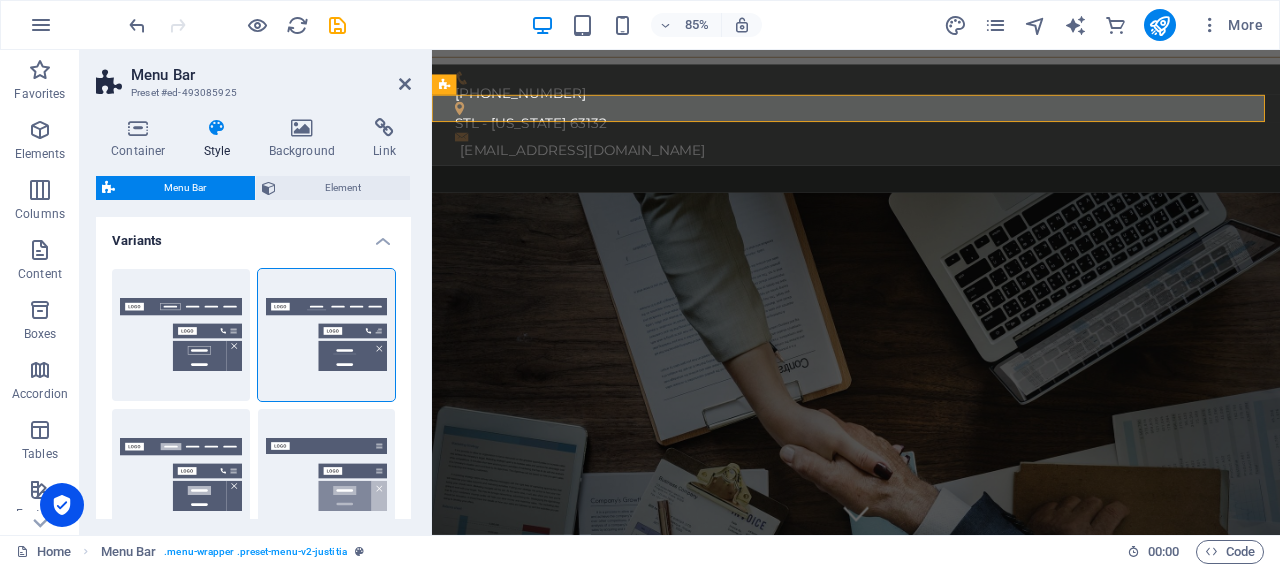 scroll, scrollTop: 50, scrollLeft: 0, axis: vertical 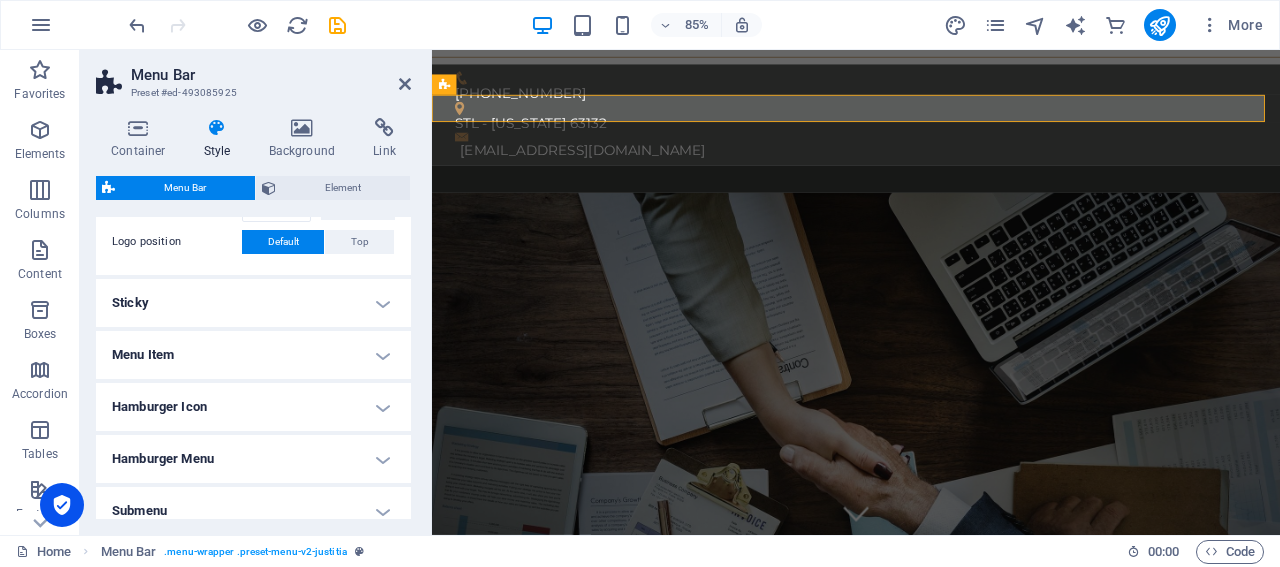 click on "Menu Item" at bounding box center [253, 355] 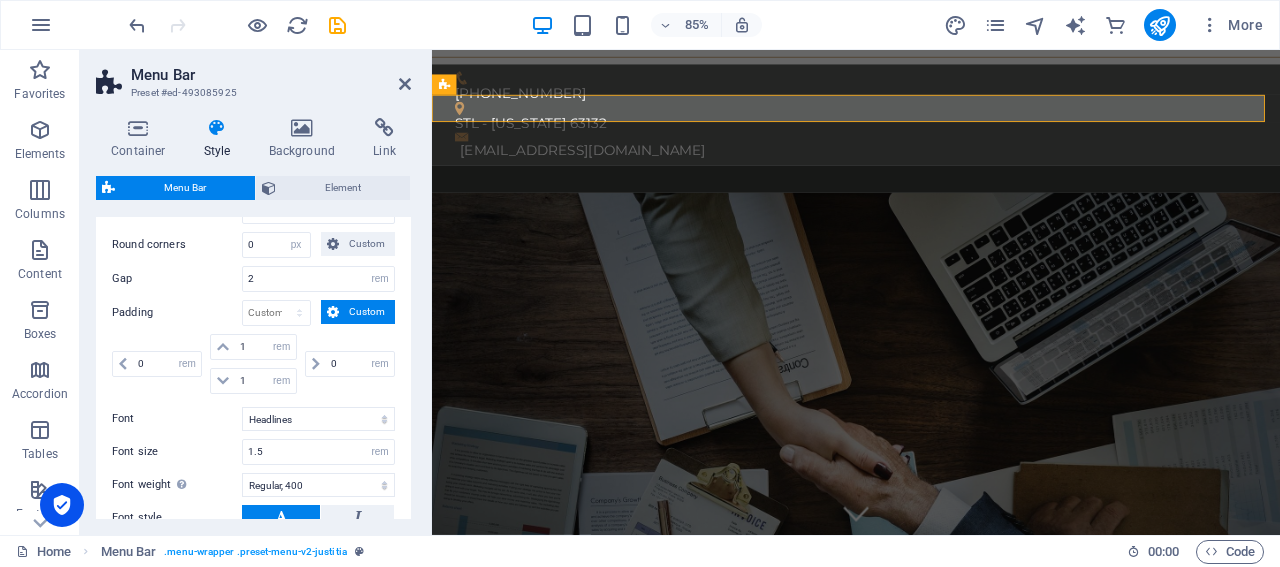 scroll, scrollTop: 1080, scrollLeft: 0, axis: vertical 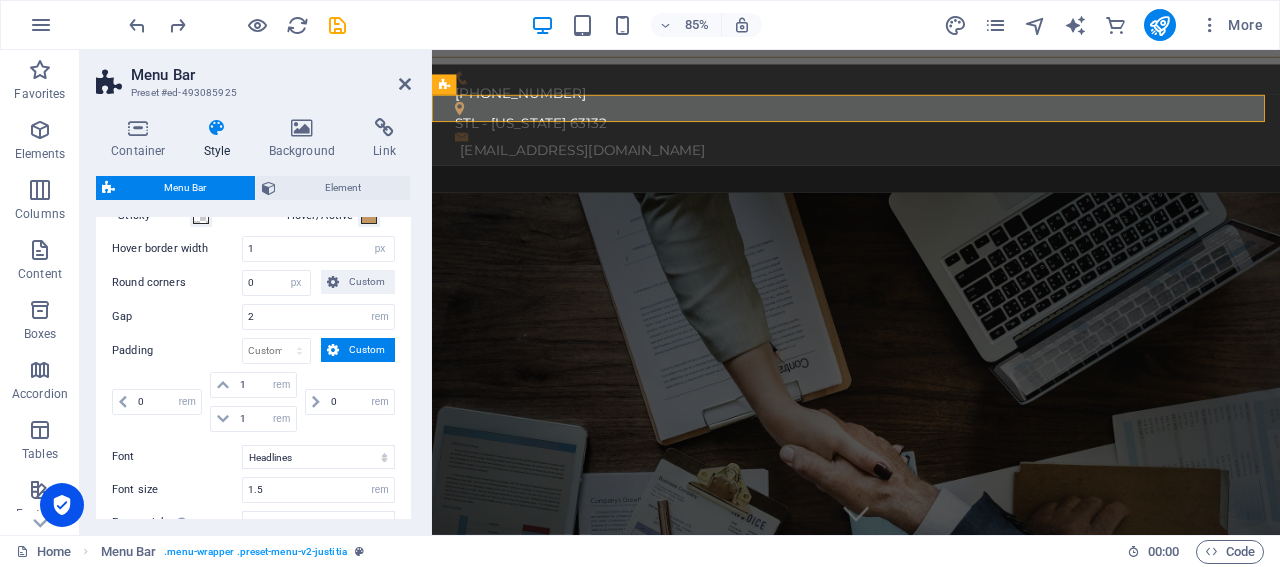 select on "hover_border" 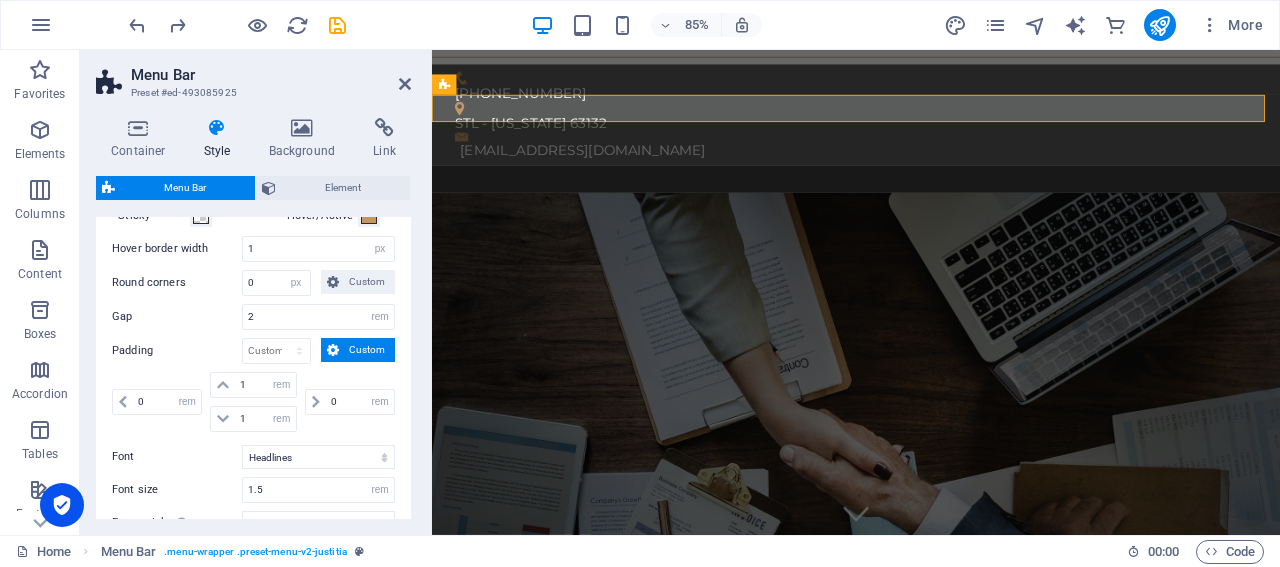 type on "1" 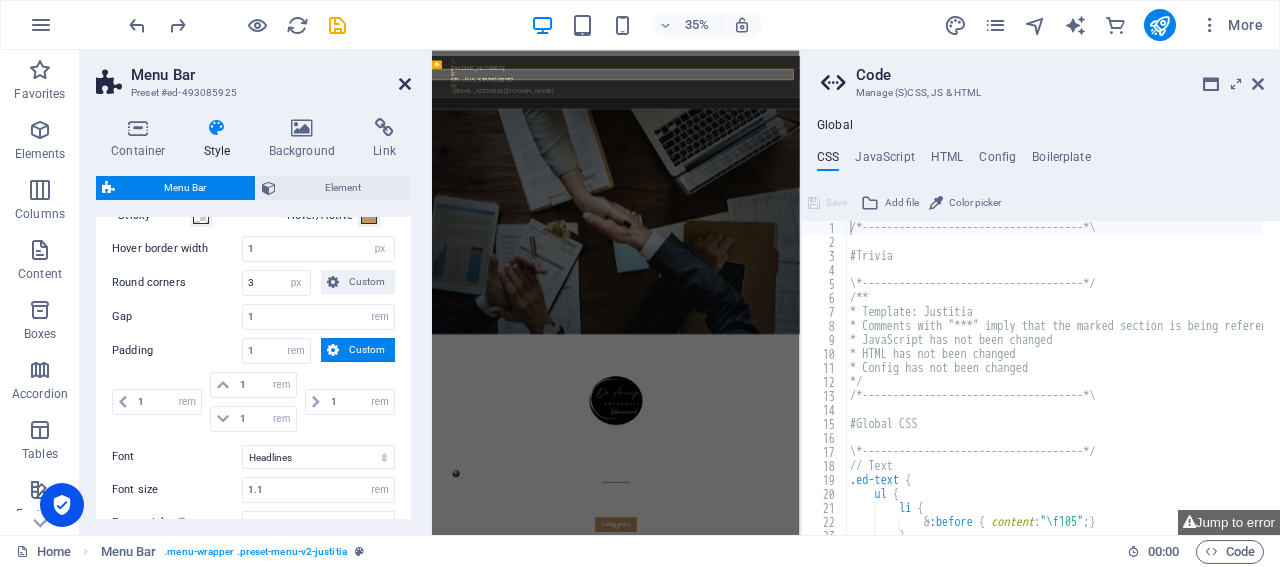 click at bounding box center [405, 84] 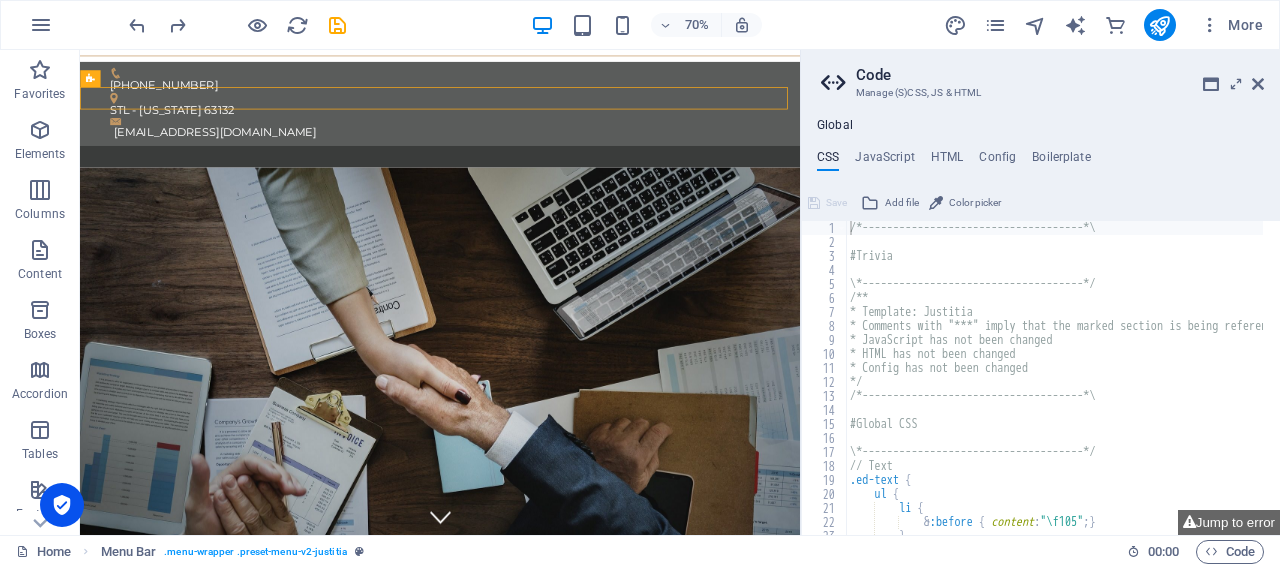 click on "Code Manage (S)CSS, JS & HTML Global CSS JavaScript HTML Config Boilerplate /*------------------------------------*\ 1 2 3 4 5 6 7 8 9 10 11 12 13 14 15 16 17 18 19 20 21 22 23 24 25 /*------------------------------------*\     #Trivia      \*------------------------------------*/ /**   * Template: Justitia   * Comments with "***" imply that the marked section is being referenced somewhere else   * JavaScript has not been changed   * HTML has not been changed   * Config has not been changed   */ /*------------------------------------*\     #Global CSS      \*------------------------------------*/ // Text        .ed-text   {      ul   {           li   {                & :before   {   content :  "\f105" ;  }           }     XXXXXXXXXXXXXXXXXXXXXXXXXXXXXXXXXXXXXXXXXXXXXXXXXXXXXXXXXXXXXXXXXXXXXXXXXXXXXXXXXXXXXXXXXXXXXXXXXXXXXXXXXXXXXXXXXXXXXXXXXXXXXXXXXXXXXXXXXXXXXXXXXXXXXXXXXXXXXXXXXXXXXXXXXXXXXXXXXXXXXXXXXXXXXXXXXXXXXXXXXXXXXXXXXXXXXXXXXXXXXXXXXXXXXXXXXXXXXXXXXXXXXXXXXXXXXXXX  Jump to error Save Add file" at bounding box center [1040, 292] 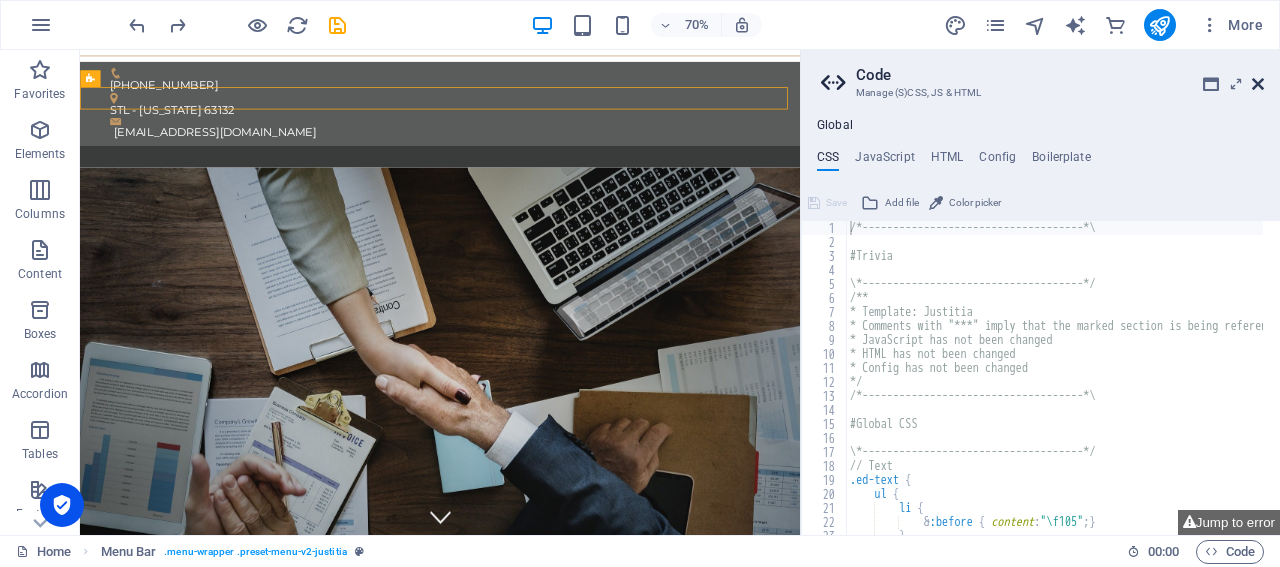 click at bounding box center (1258, 84) 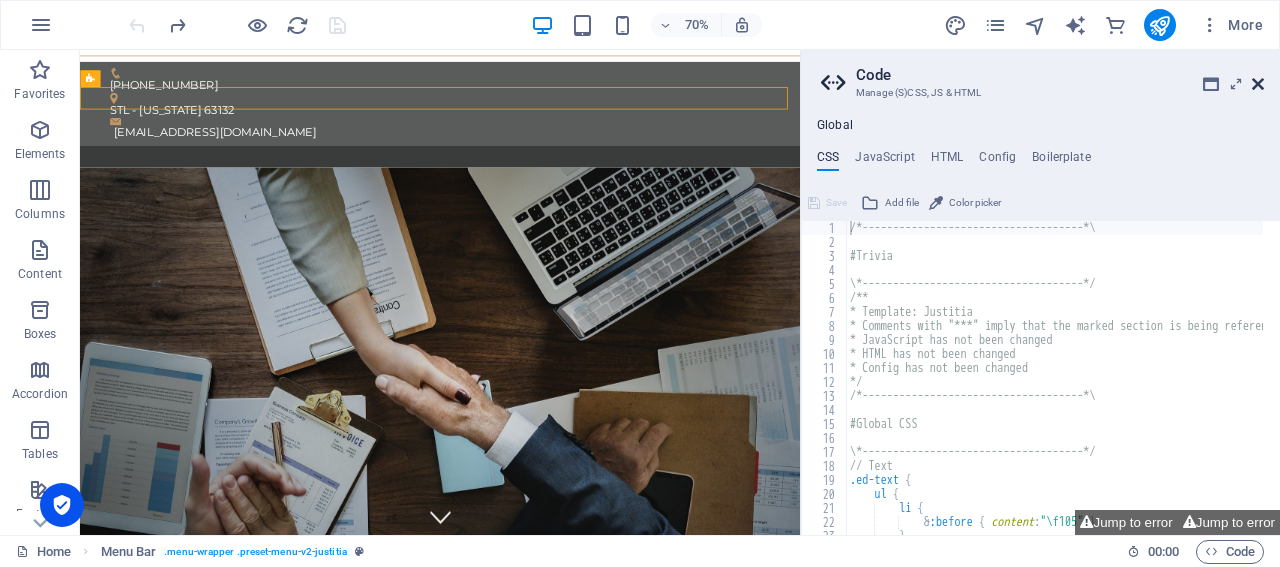 click at bounding box center [1258, 84] 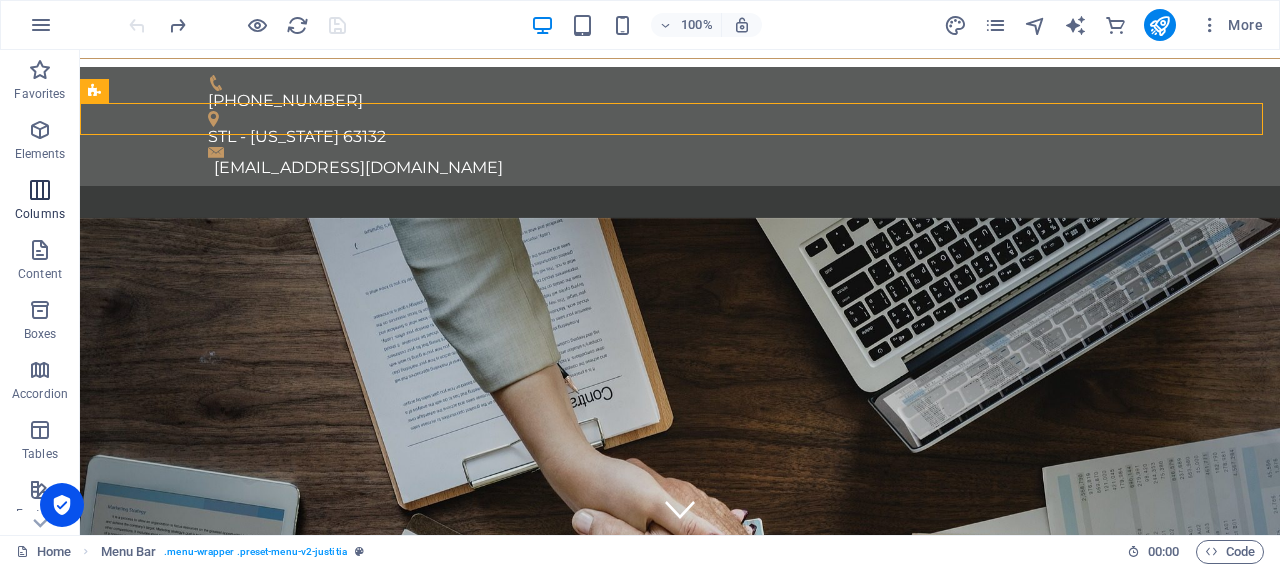 click at bounding box center (40, 190) 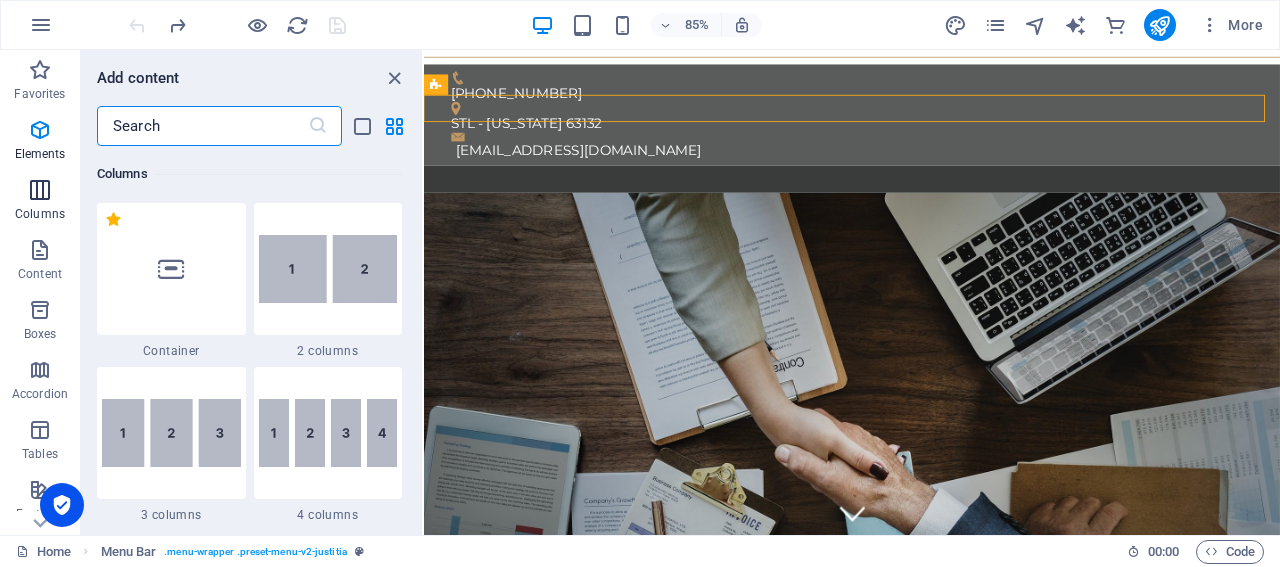 scroll, scrollTop: 990, scrollLeft: 0, axis: vertical 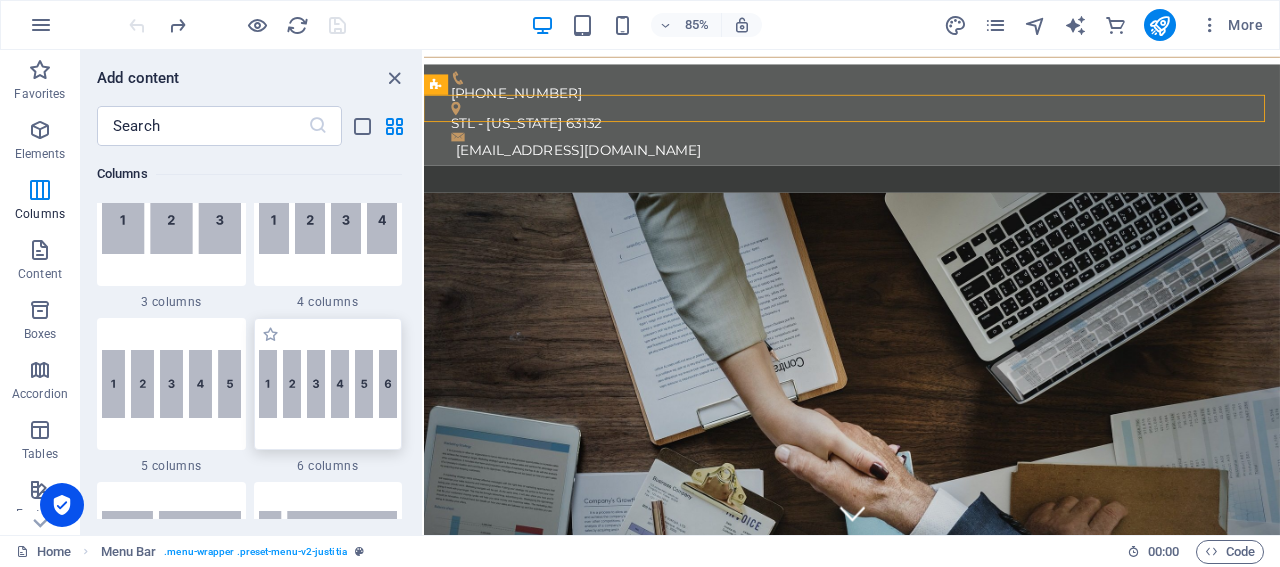click at bounding box center (328, 384) 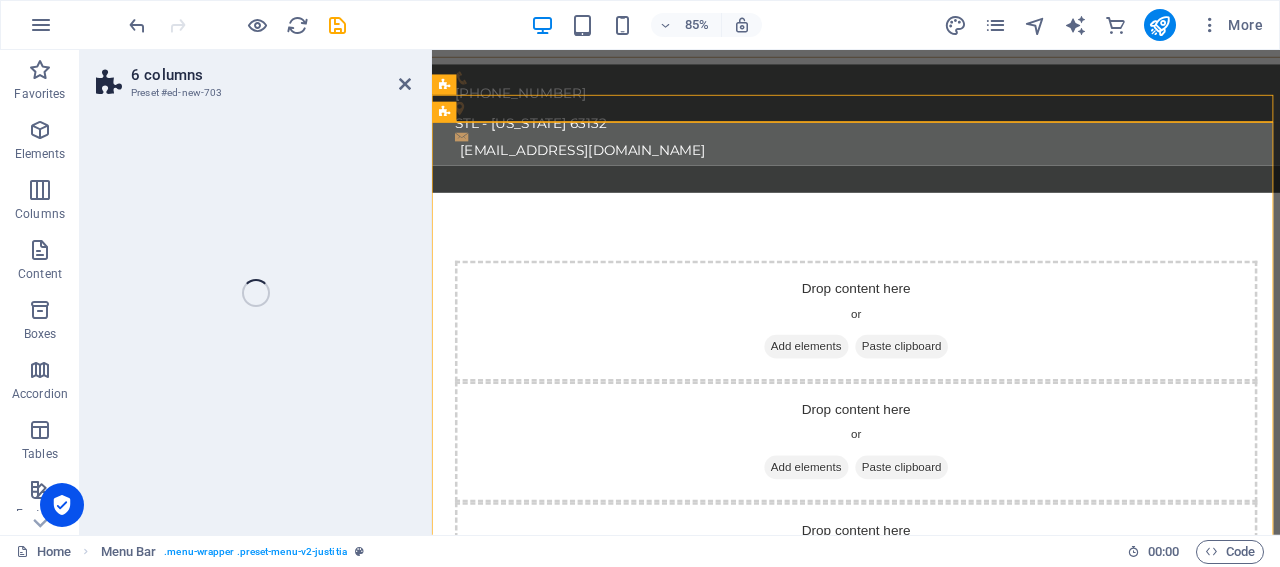 select on "rem" 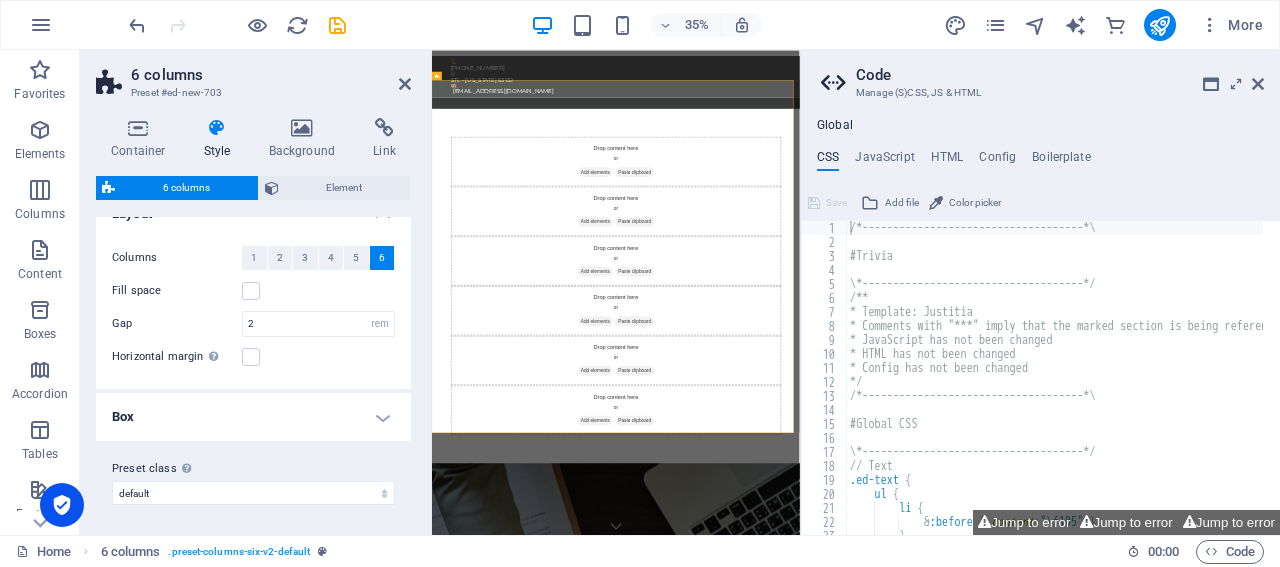 scroll, scrollTop: 0, scrollLeft: 0, axis: both 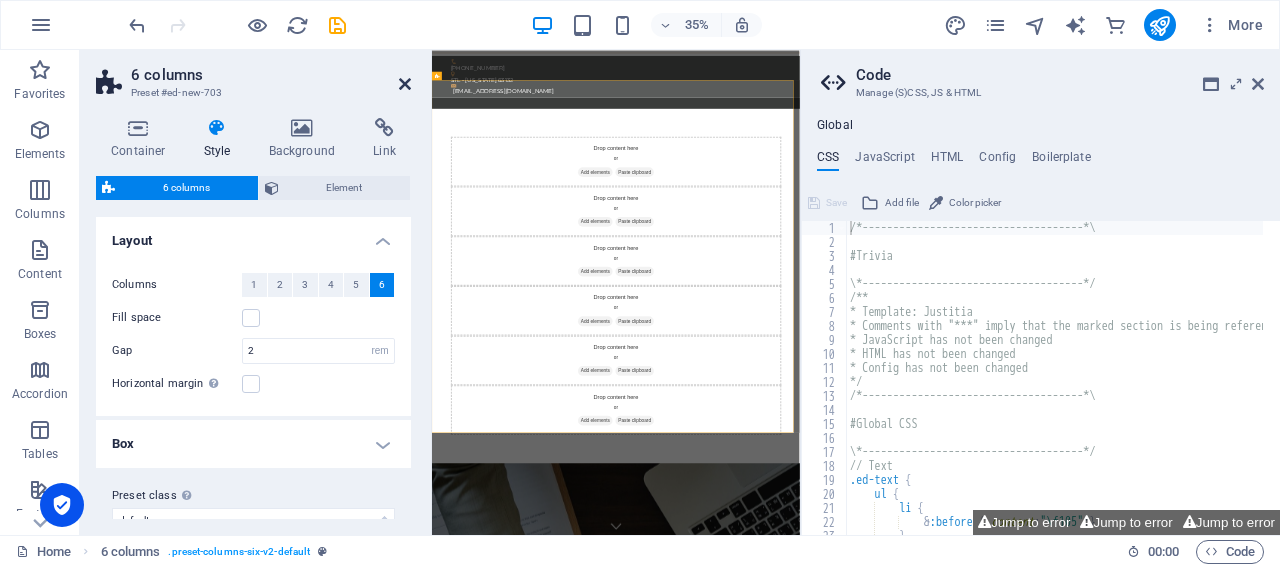 click at bounding box center (405, 84) 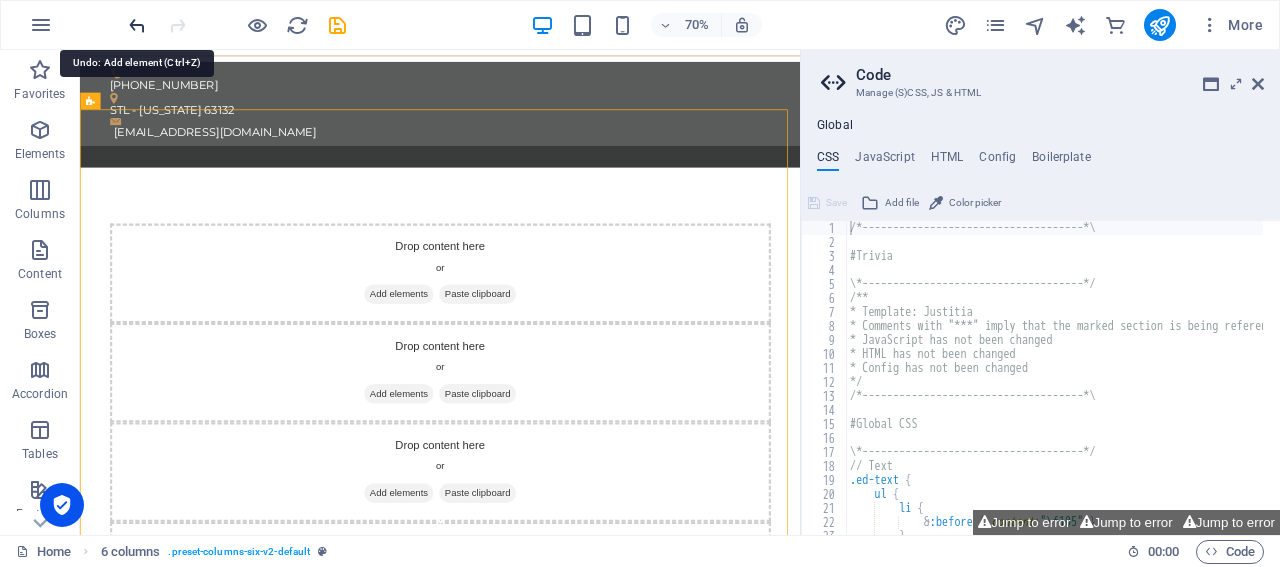 click at bounding box center [137, 25] 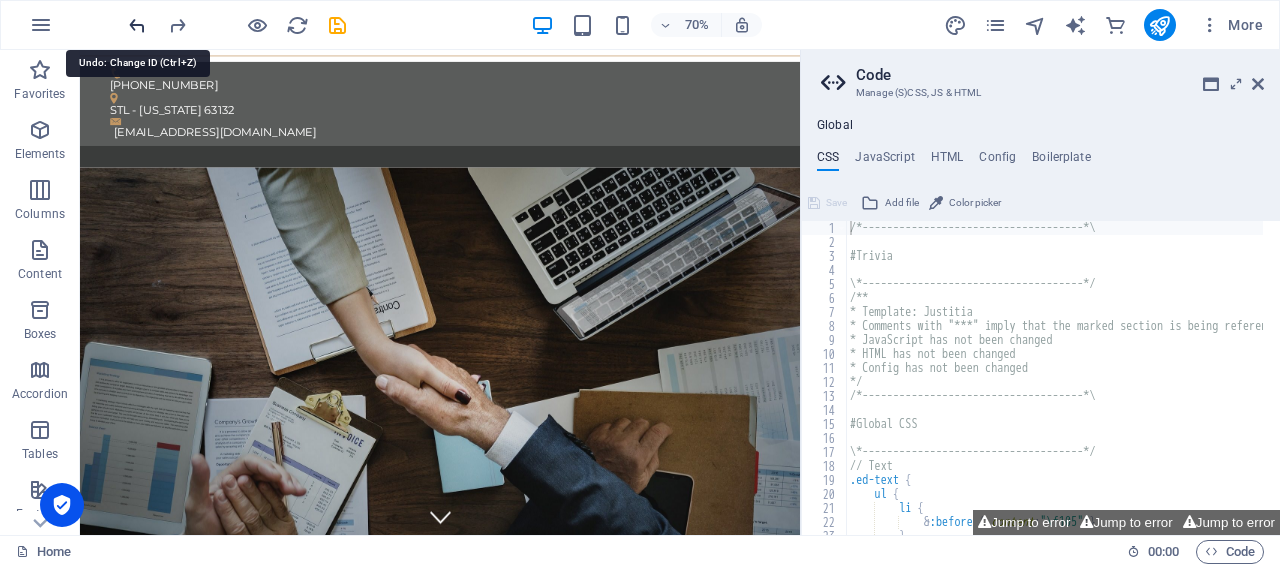 click at bounding box center (137, 25) 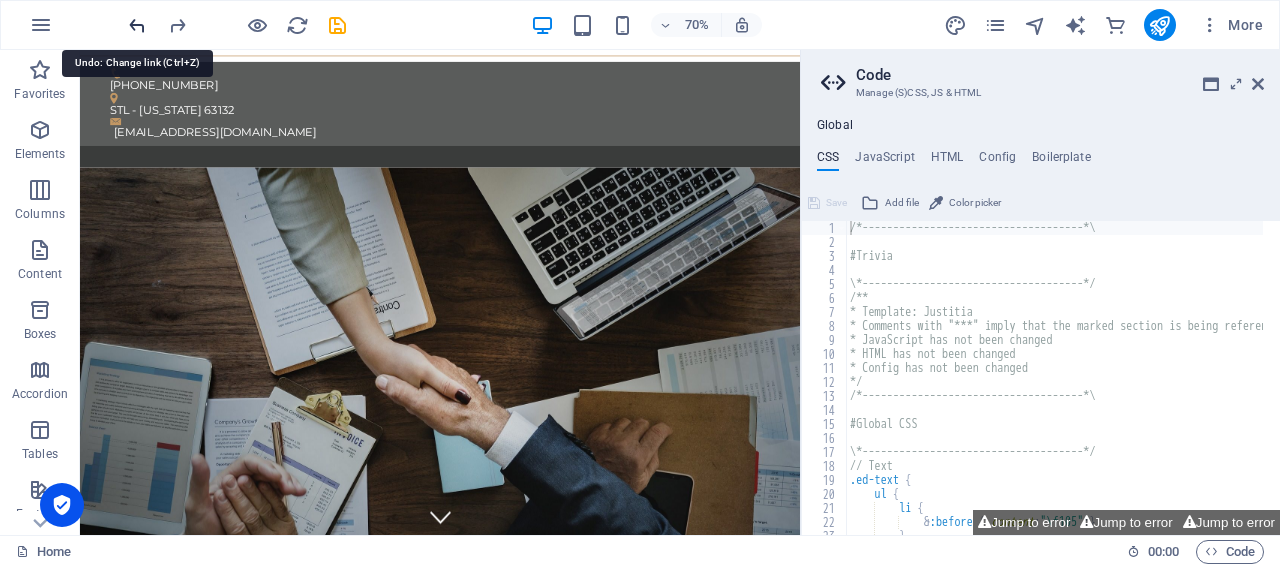 click at bounding box center (137, 25) 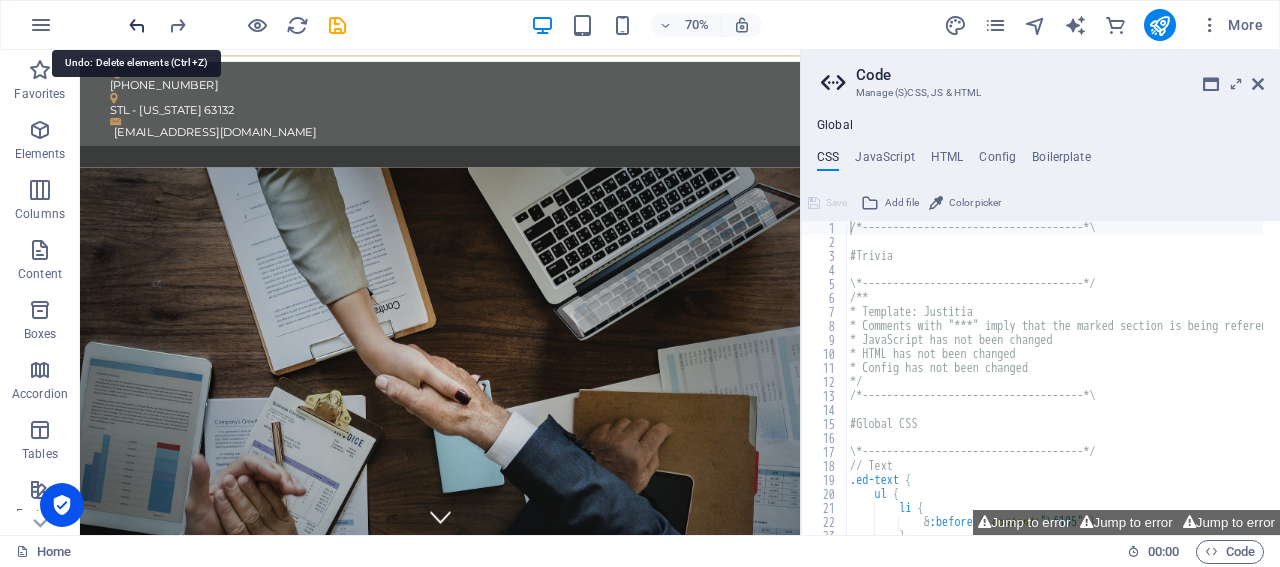 click at bounding box center [137, 25] 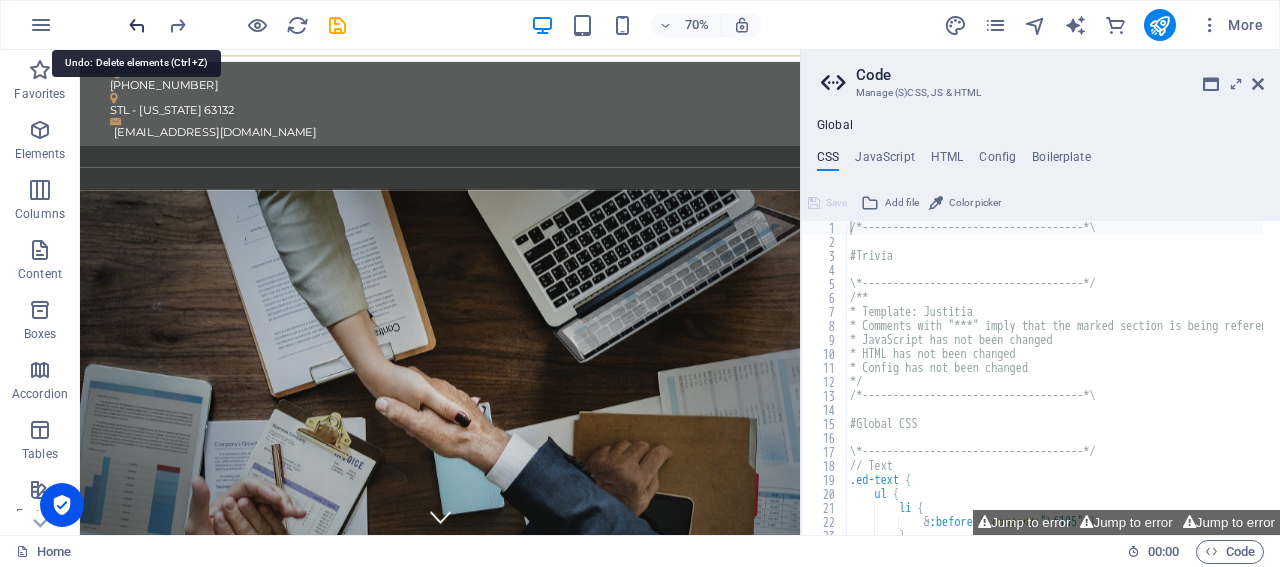 click at bounding box center (137, 25) 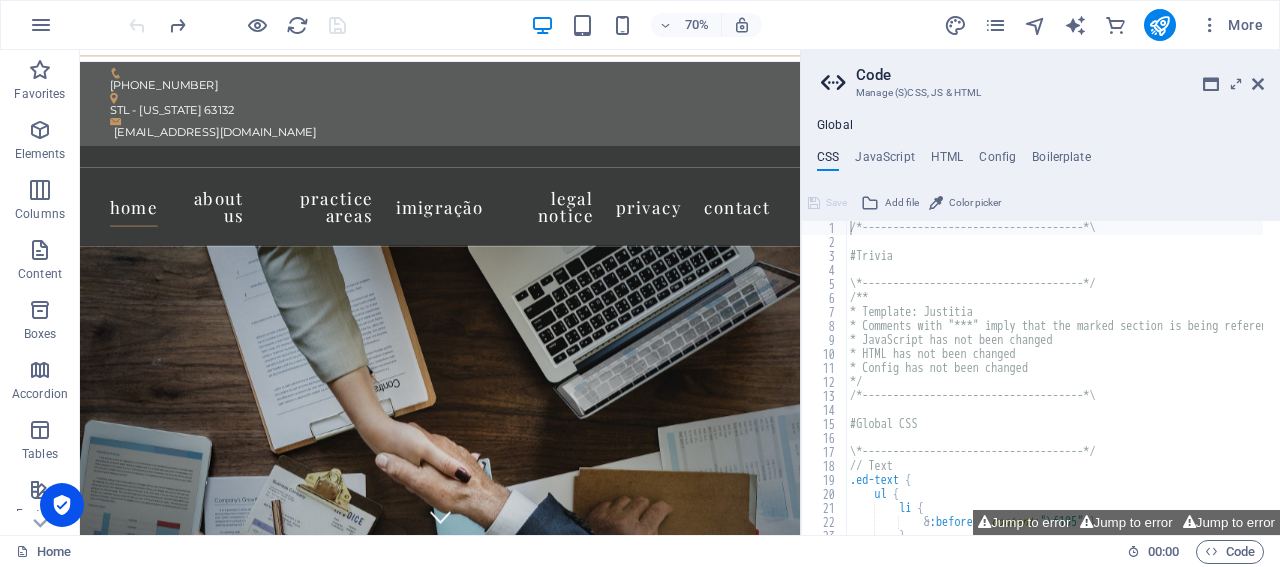 click at bounding box center (237, 25) 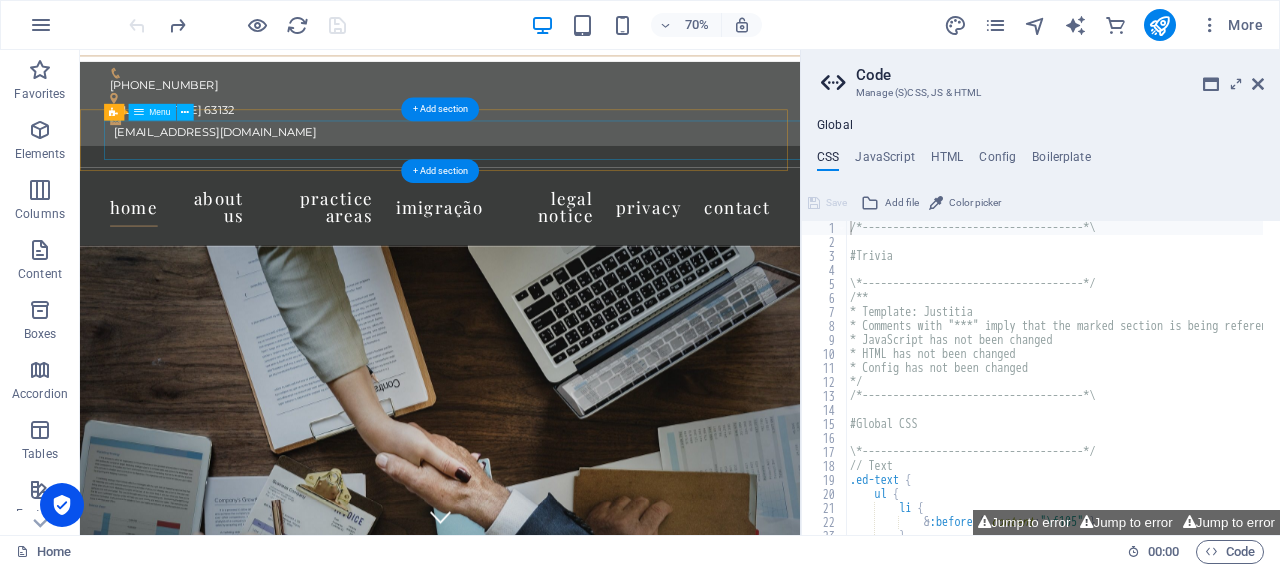 click on "Home About us Practice Areas IMIGRAÇÃO  Legal Notice Privacy Contact" at bounding box center (595, 274) 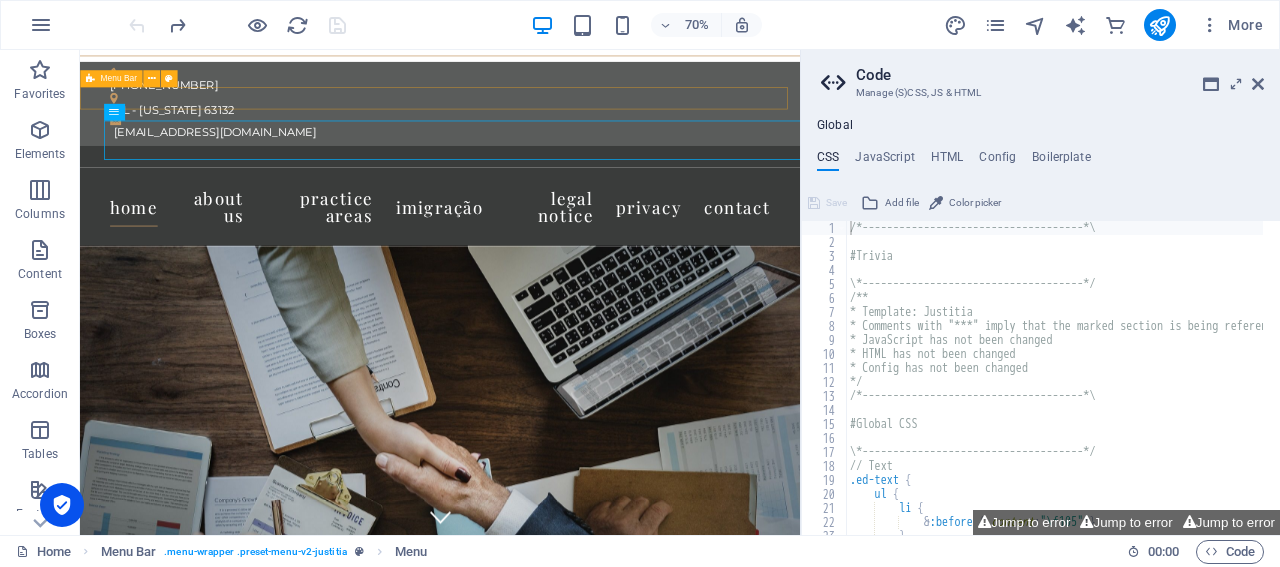 click at bounding box center (594, 202) 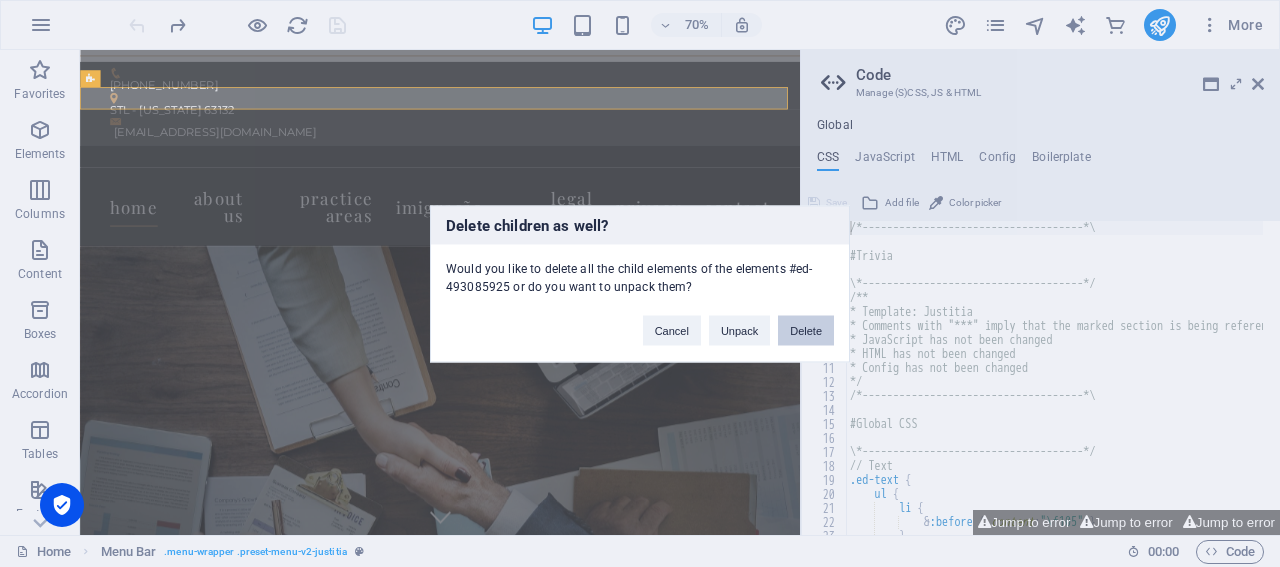 type 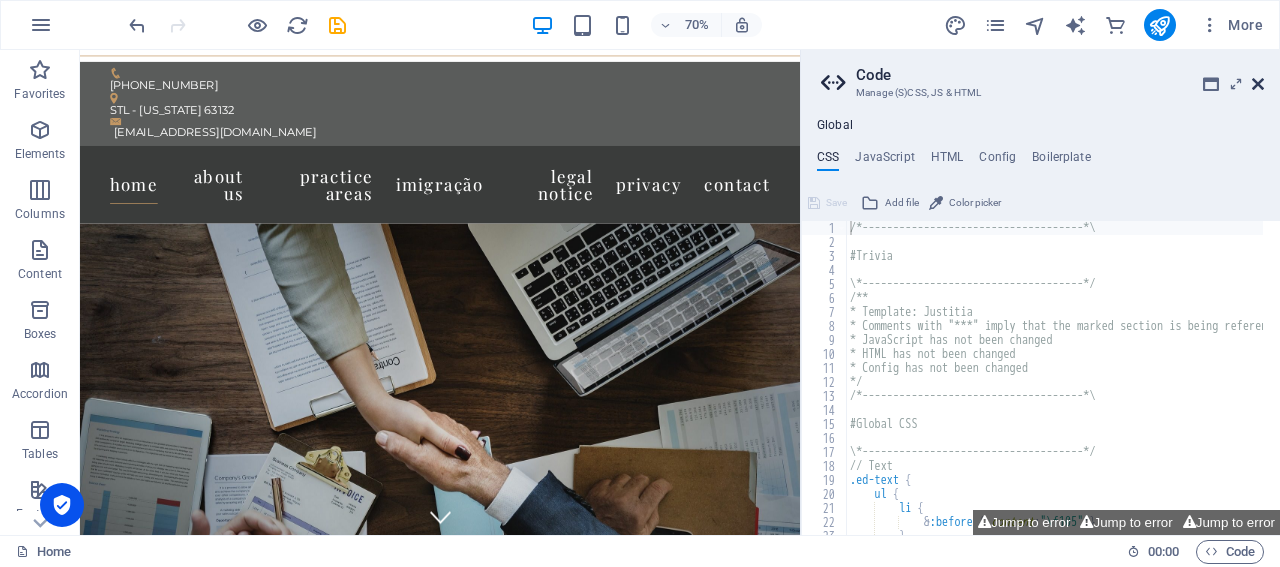 click at bounding box center (1258, 84) 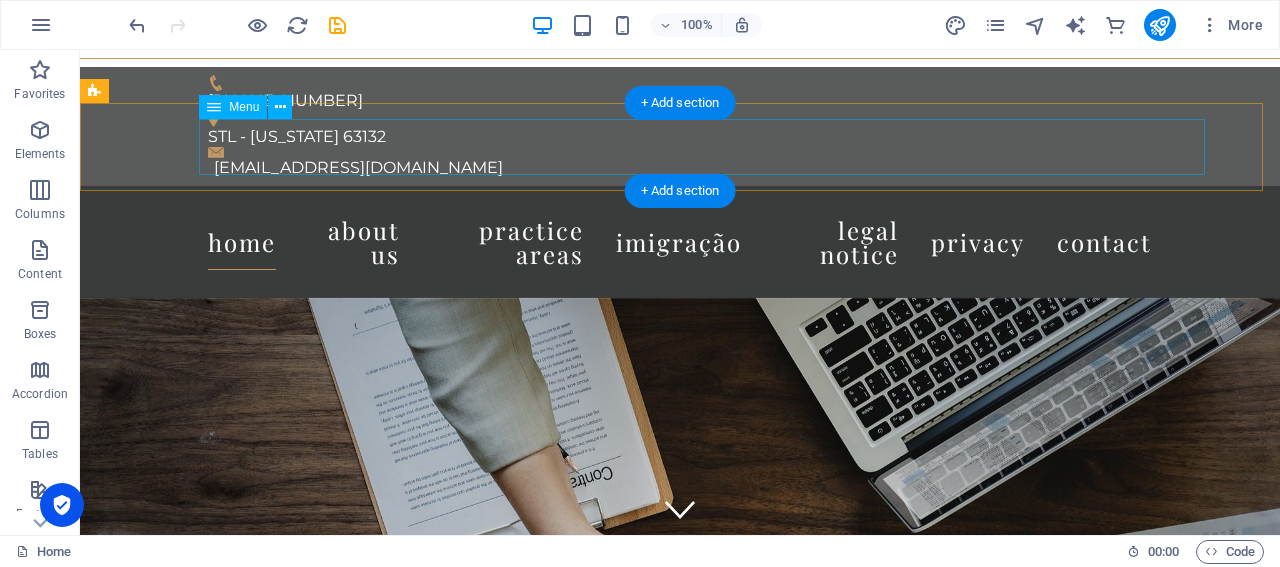 click on "Home About us Practice Areas IMIGRAÇÃO  Legal Notice Privacy Contact" at bounding box center [680, 242] 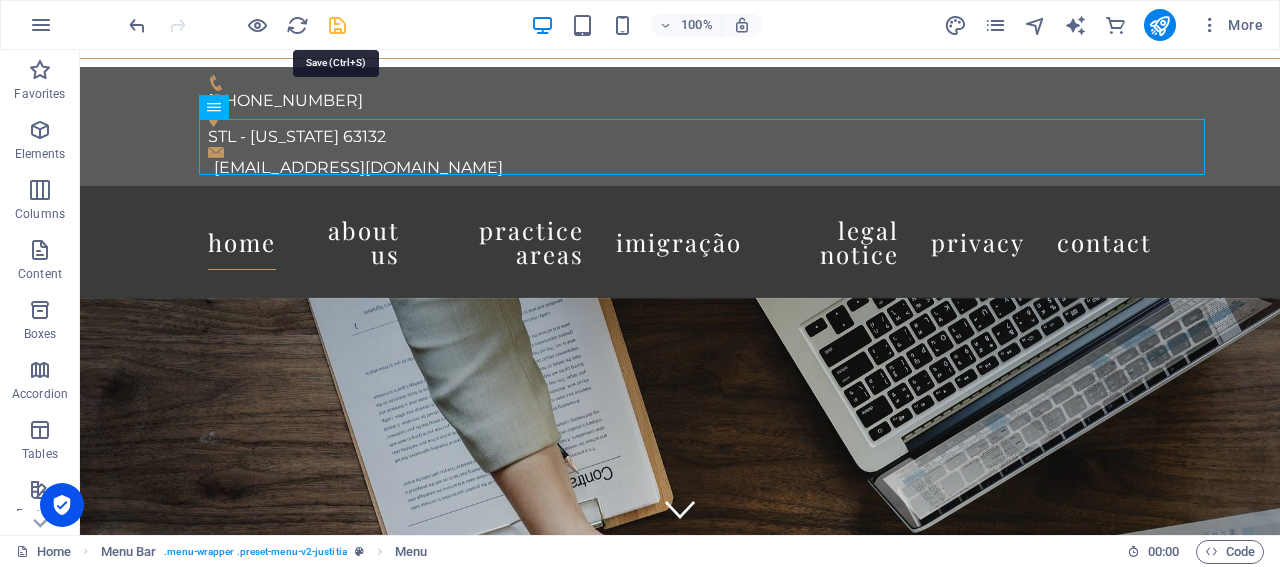 click at bounding box center [337, 25] 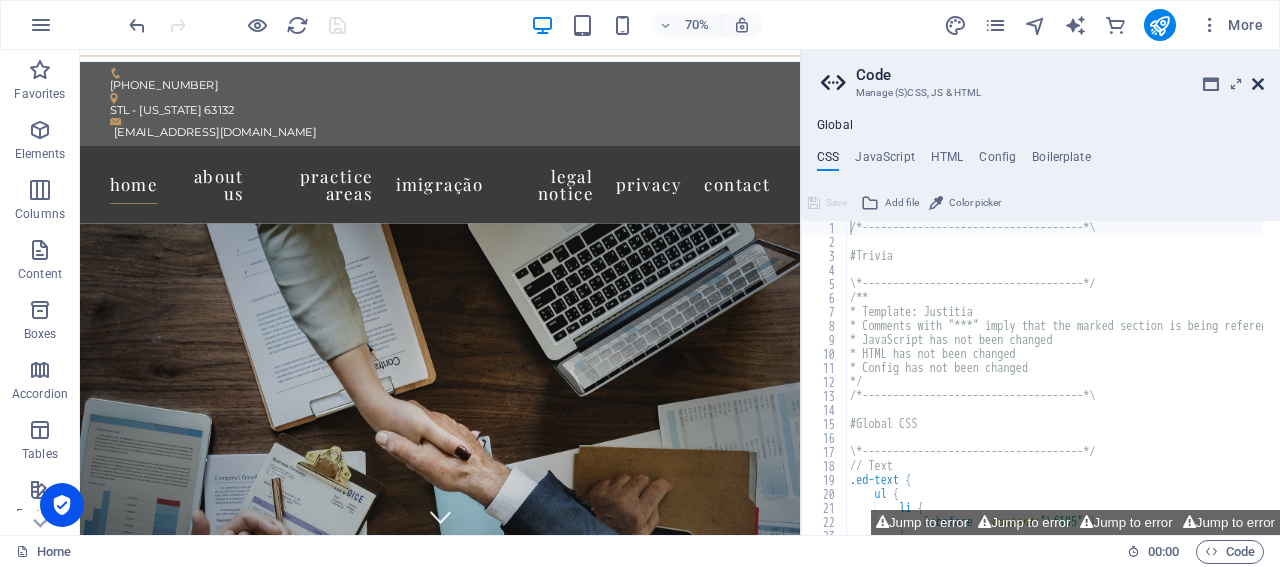 click at bounding box center (1258, 84) 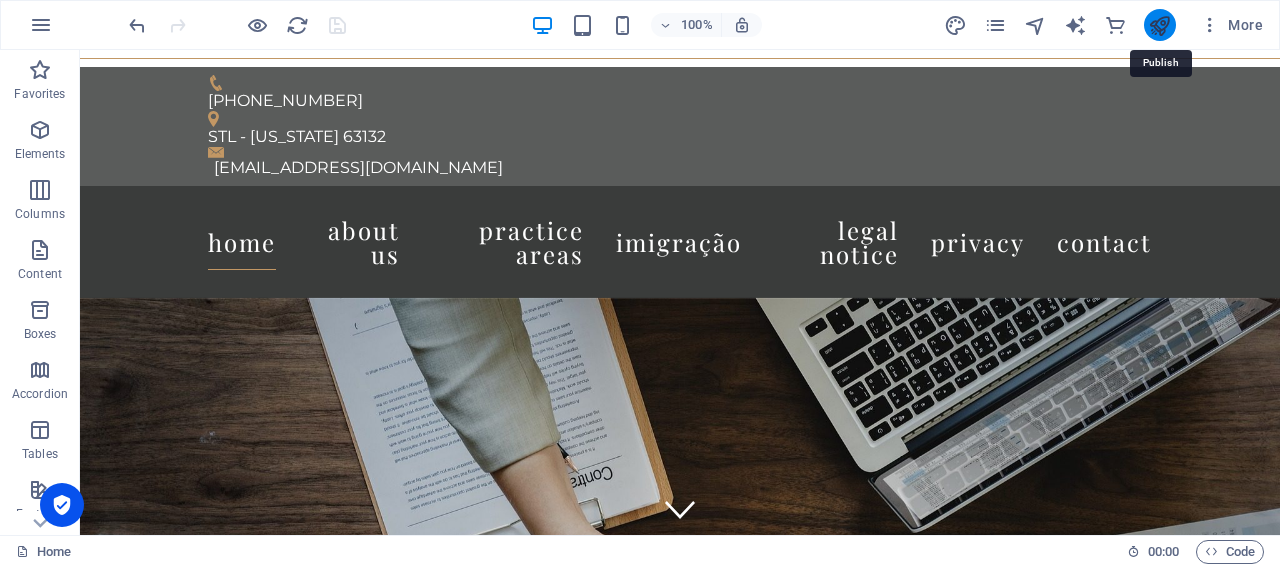 click at bounding box center [1159, 25] 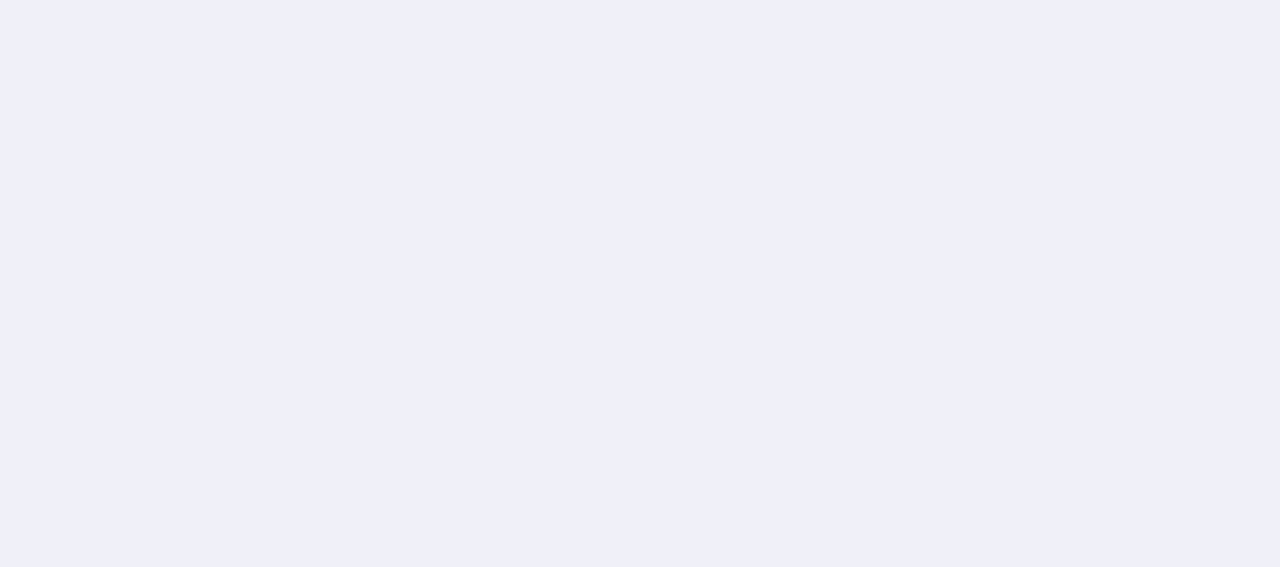 scroll, scrollTop: 0, scrollLeft: 0, axis: both 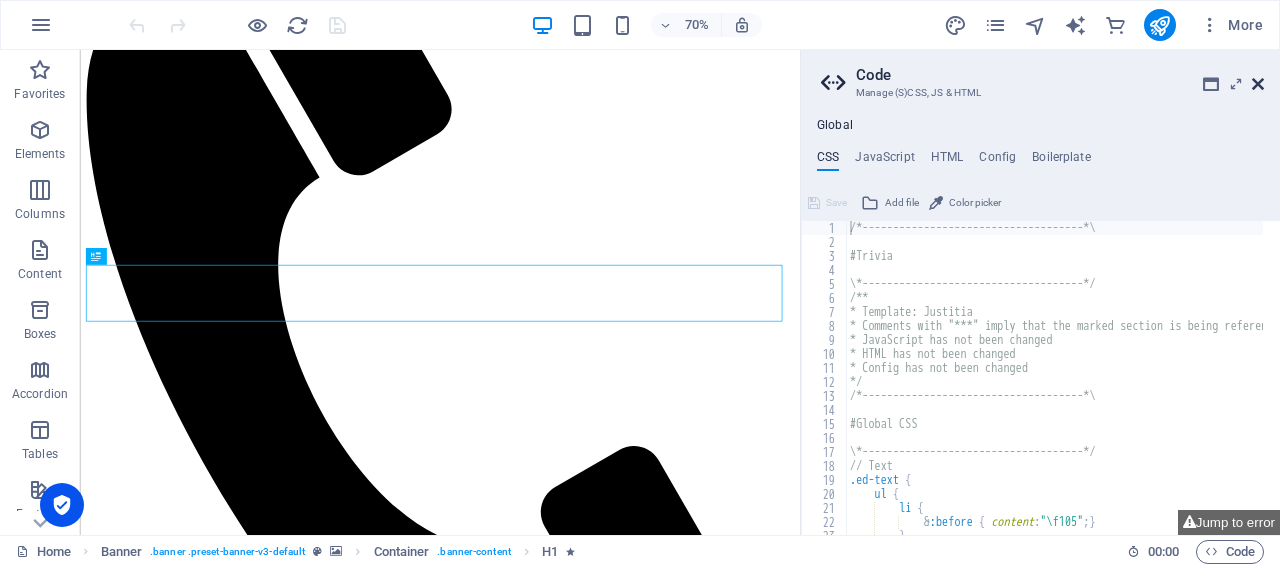 click at bounding box center (1258, 84) 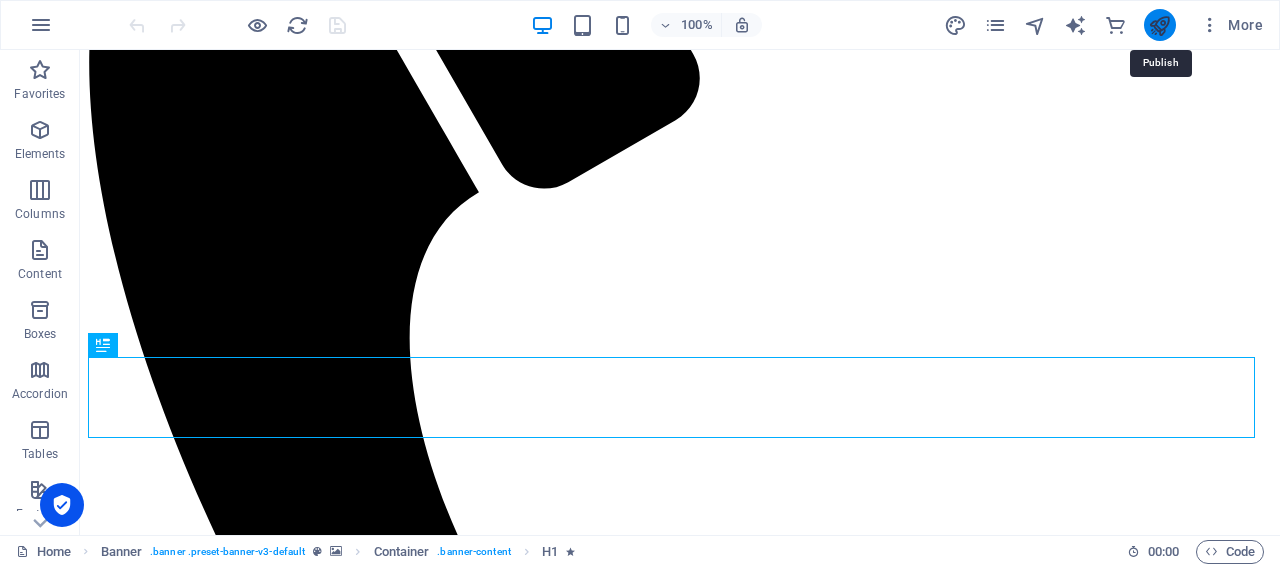 click at bounding box center [1159, 25] 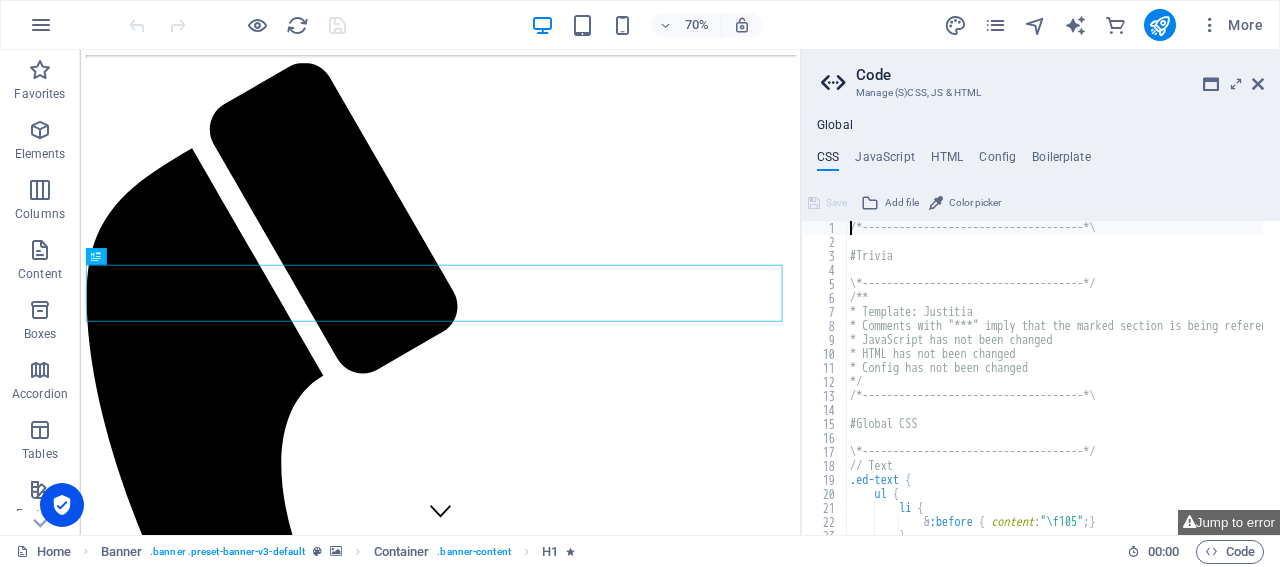 scroll, scrollTop: 4107, scrollLeft: 0, axis: vertical 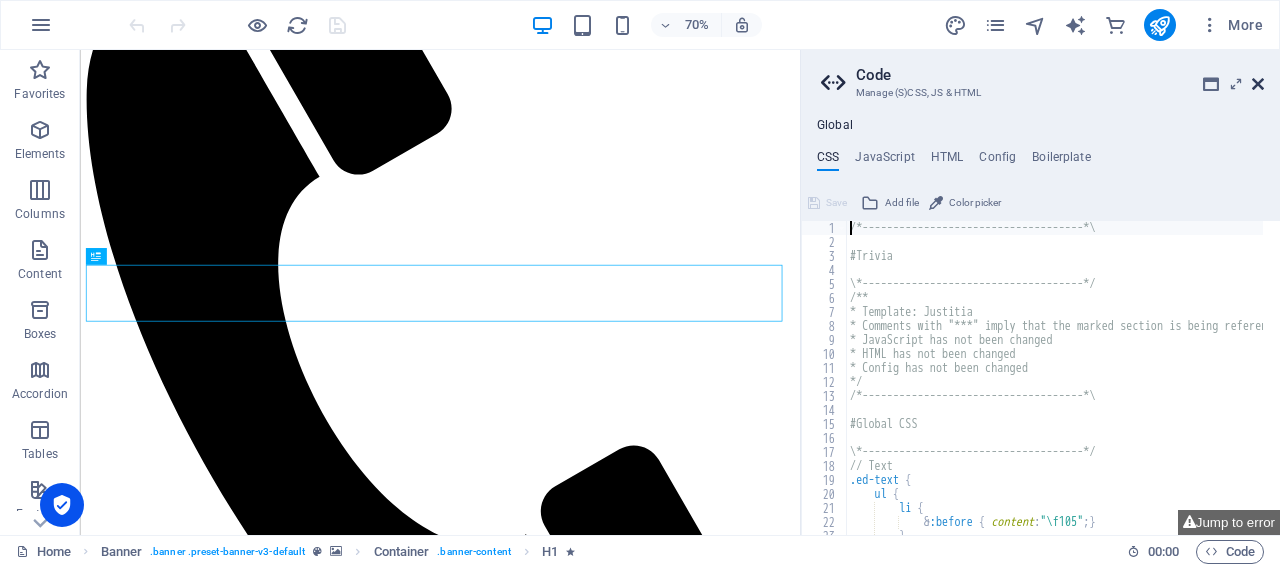 click at bounding box center [1258, 84] 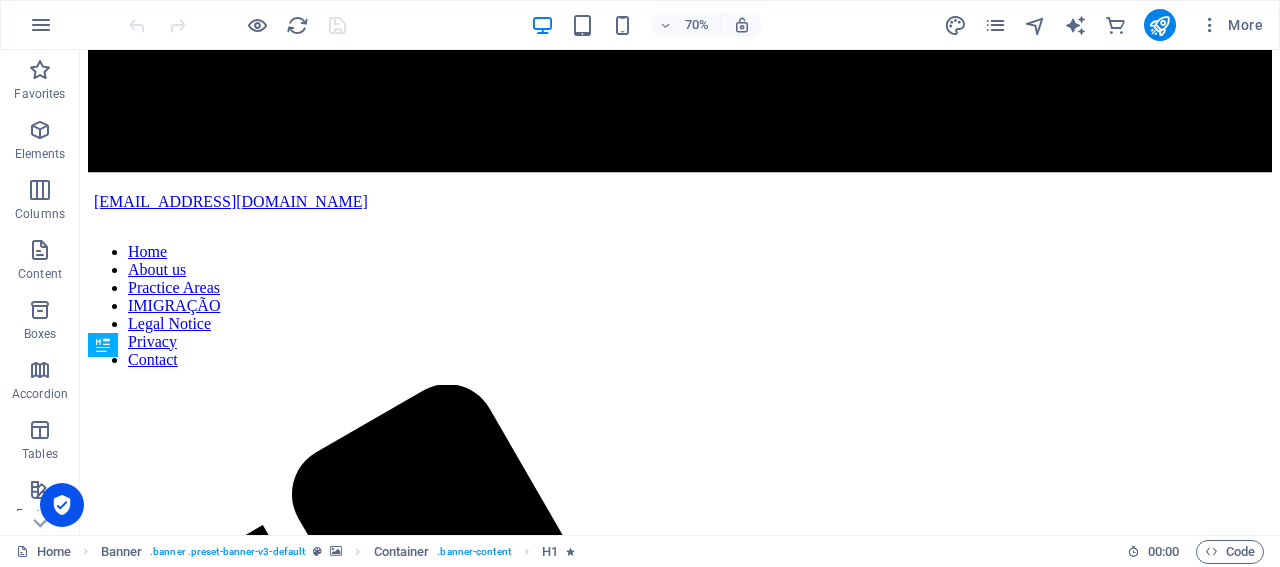 scroll, scrollTop: 4814, scrollLeft: 0, axis: vertical 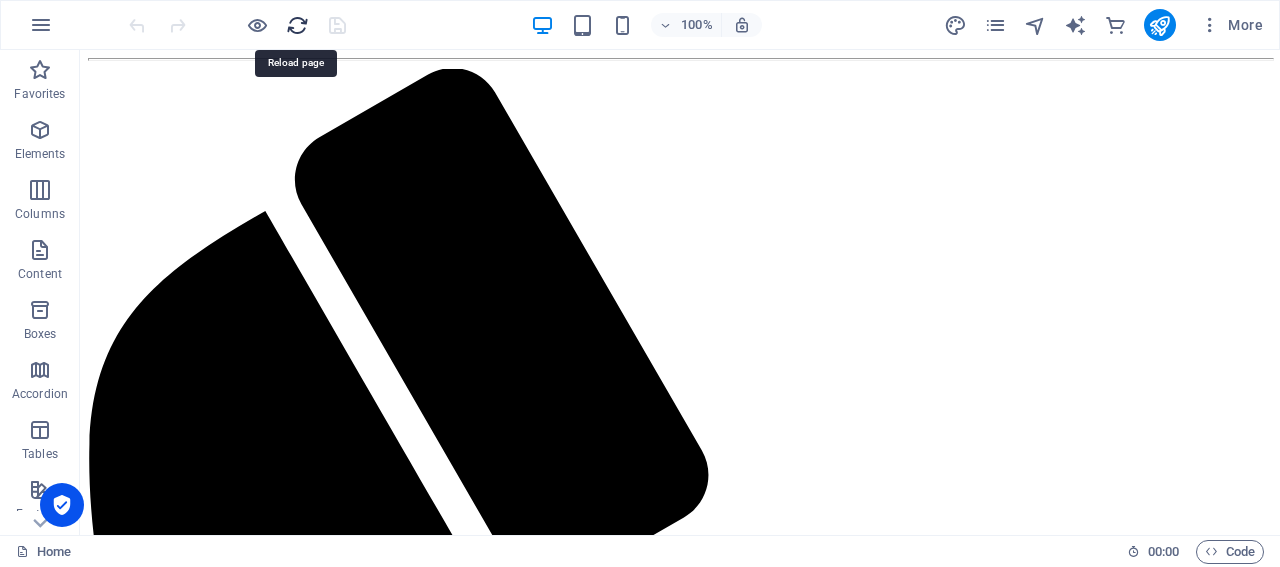 click at bounding box center [297, 25] 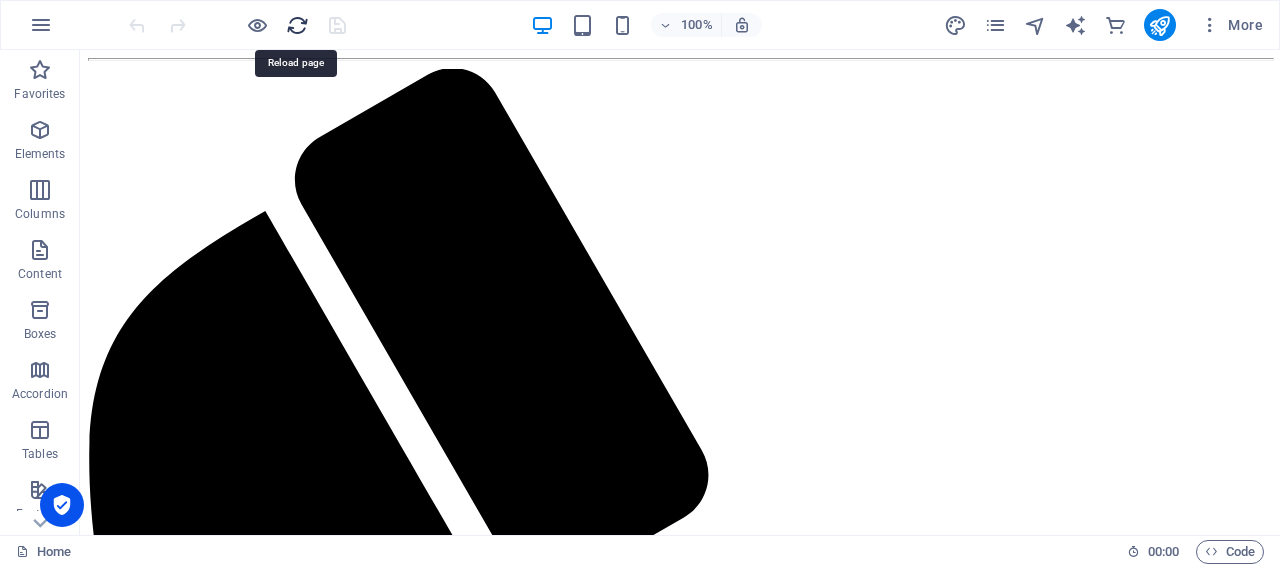 click at bounding box center [297, 25] 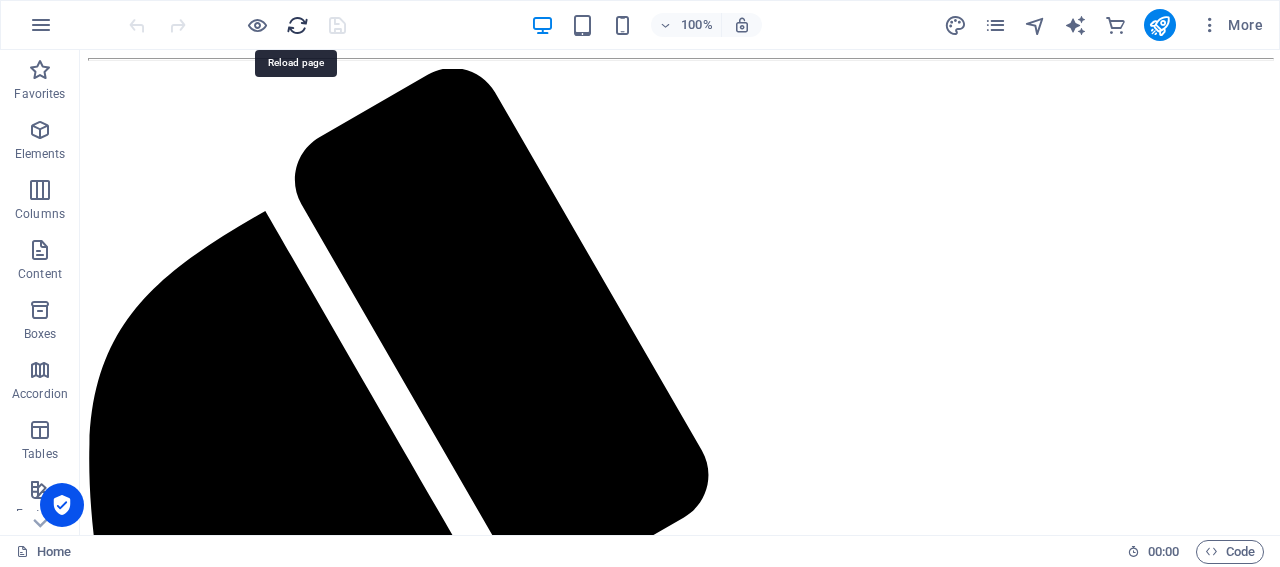 scroll, scrollTop: 0, scrollLeft: 0, axis: both 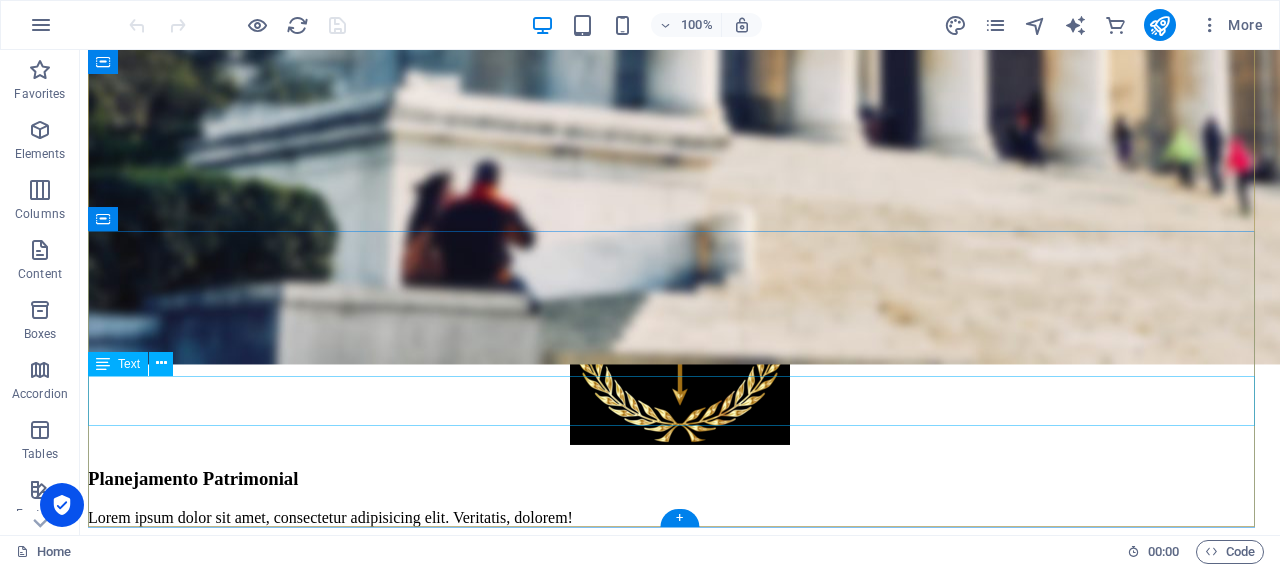 type 